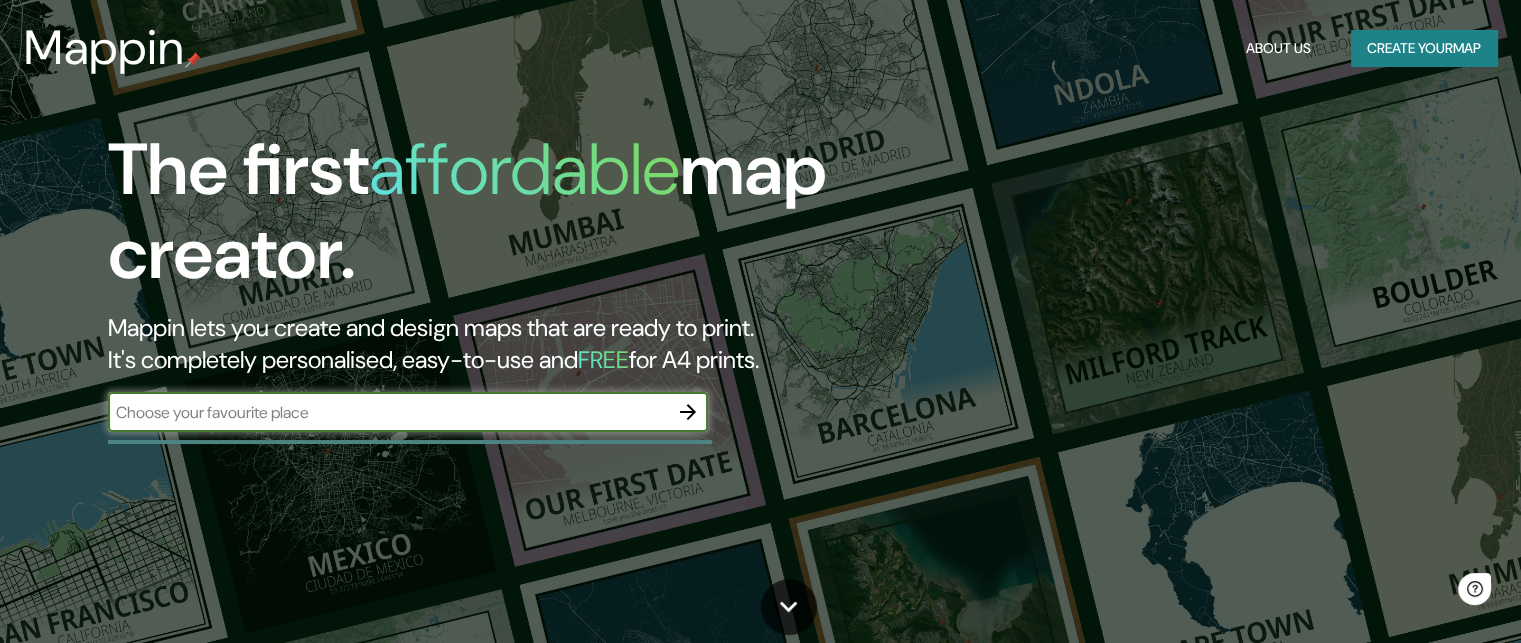 scroll, scrollTop: 0, scrollLeft: 0, axis: both 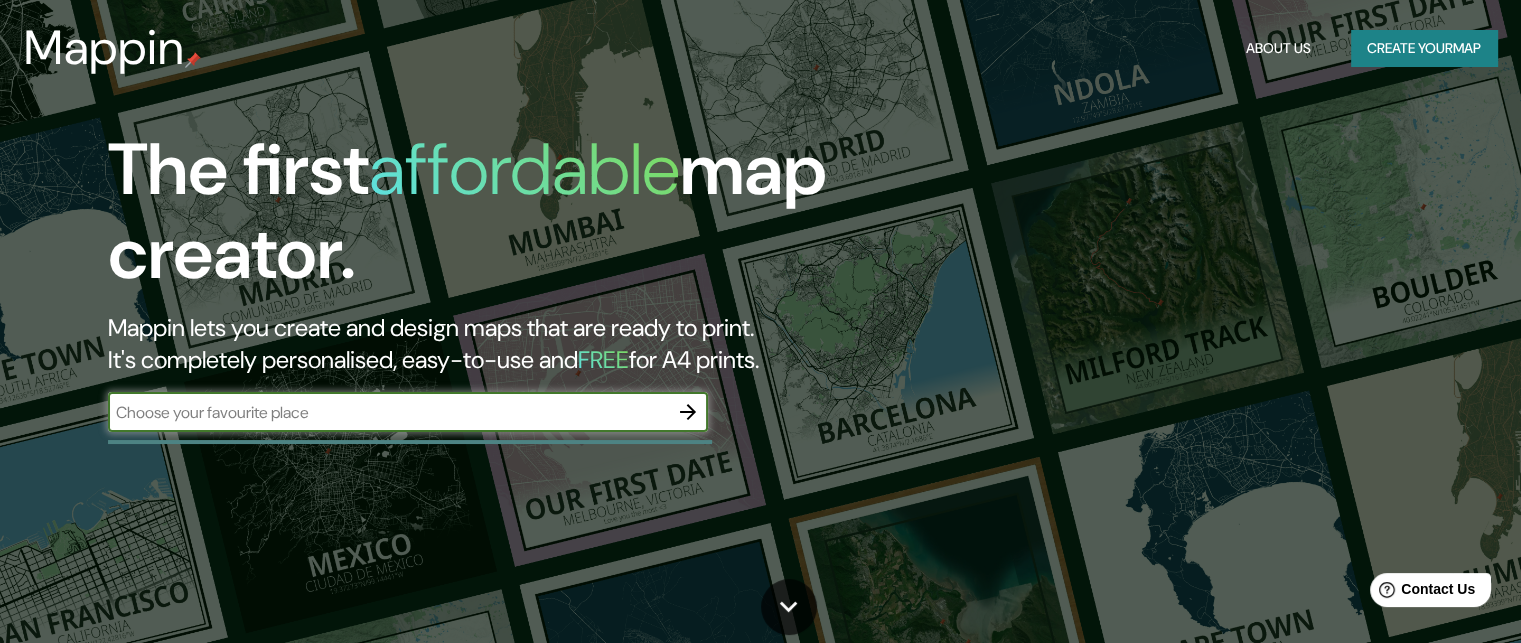 click on "​" at bounding box center [408, 412] 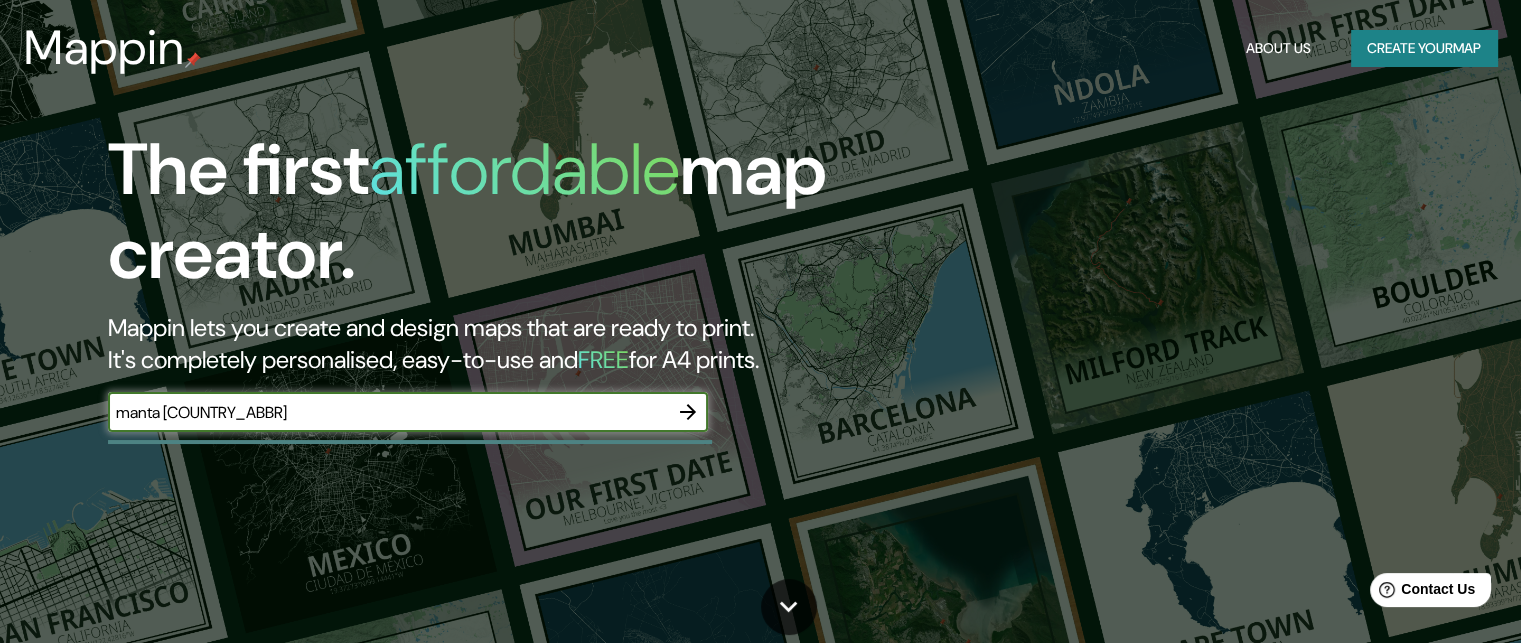 type on "manta [COUNTRY_ABBR]" 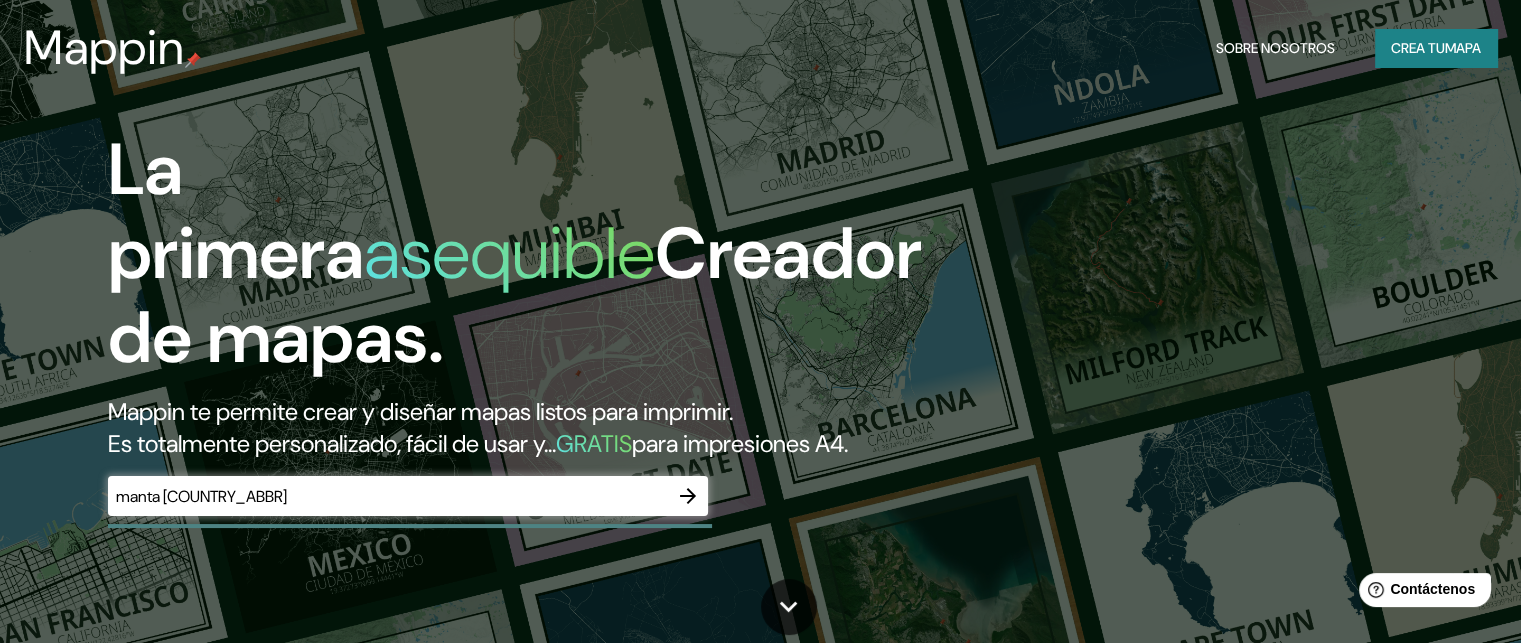 click on "manta [COUNTRY_ABBR]" at bounding box center [388, 496] 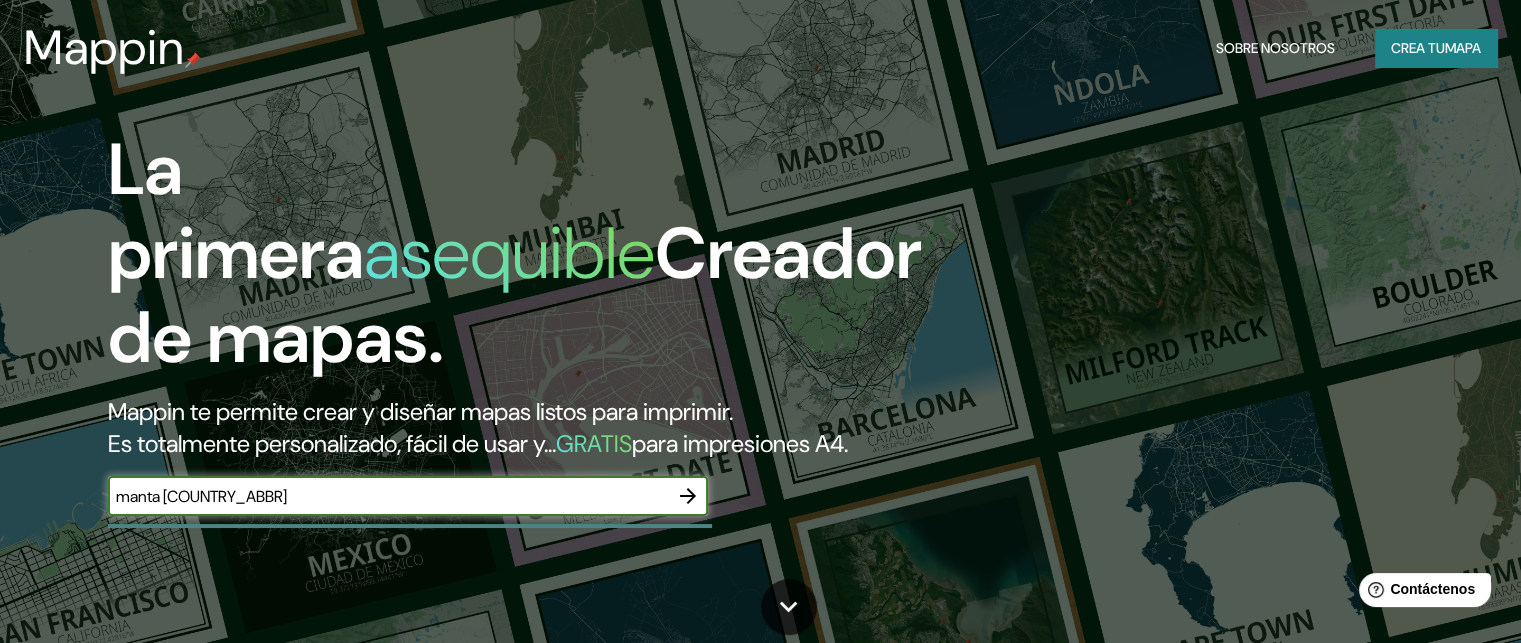 click on "manta [COUNTRY_ABBR]" at bounding box center [388, 496] 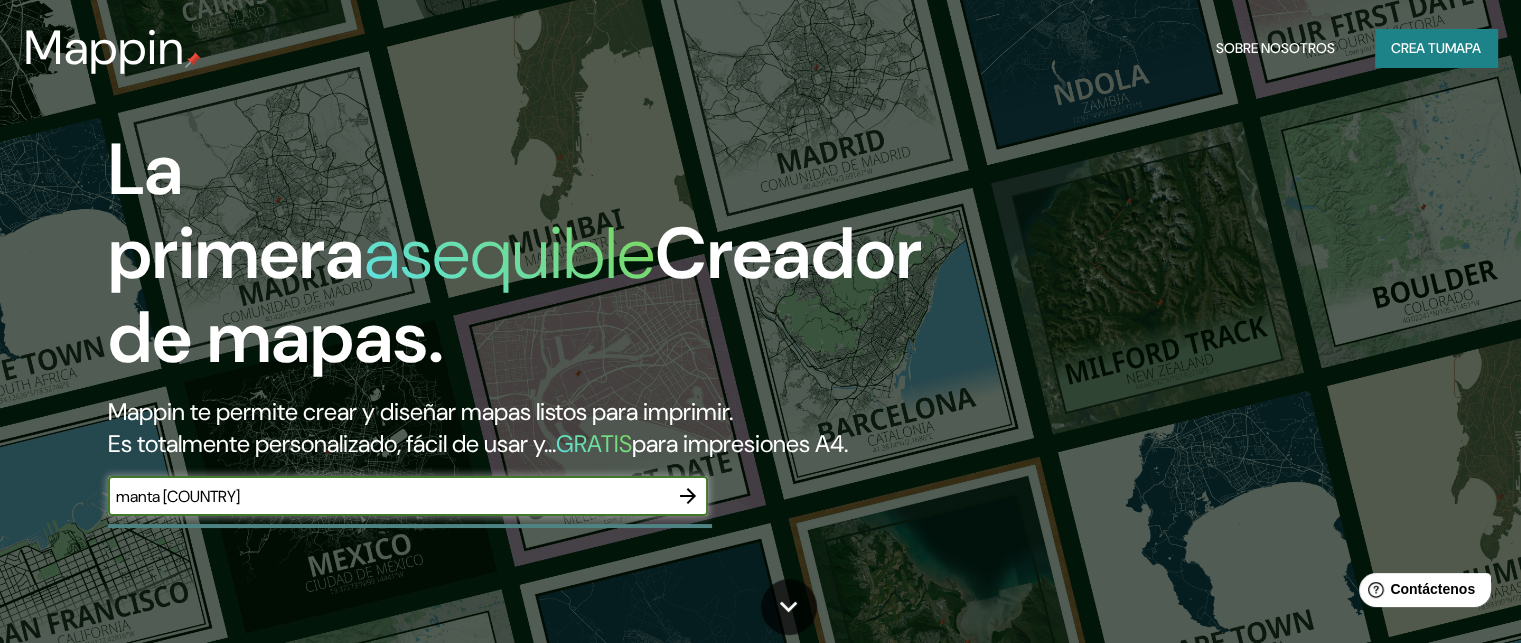 type on "manta [COUNTRY]" 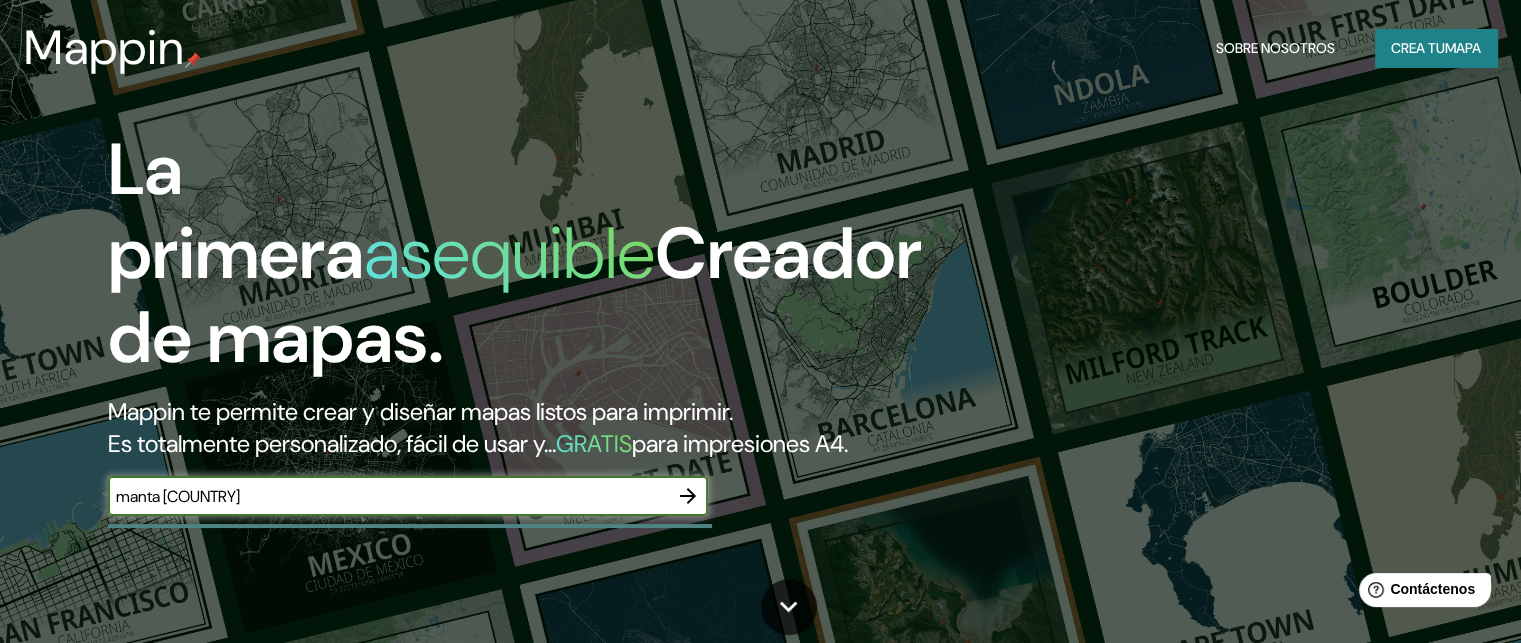 click 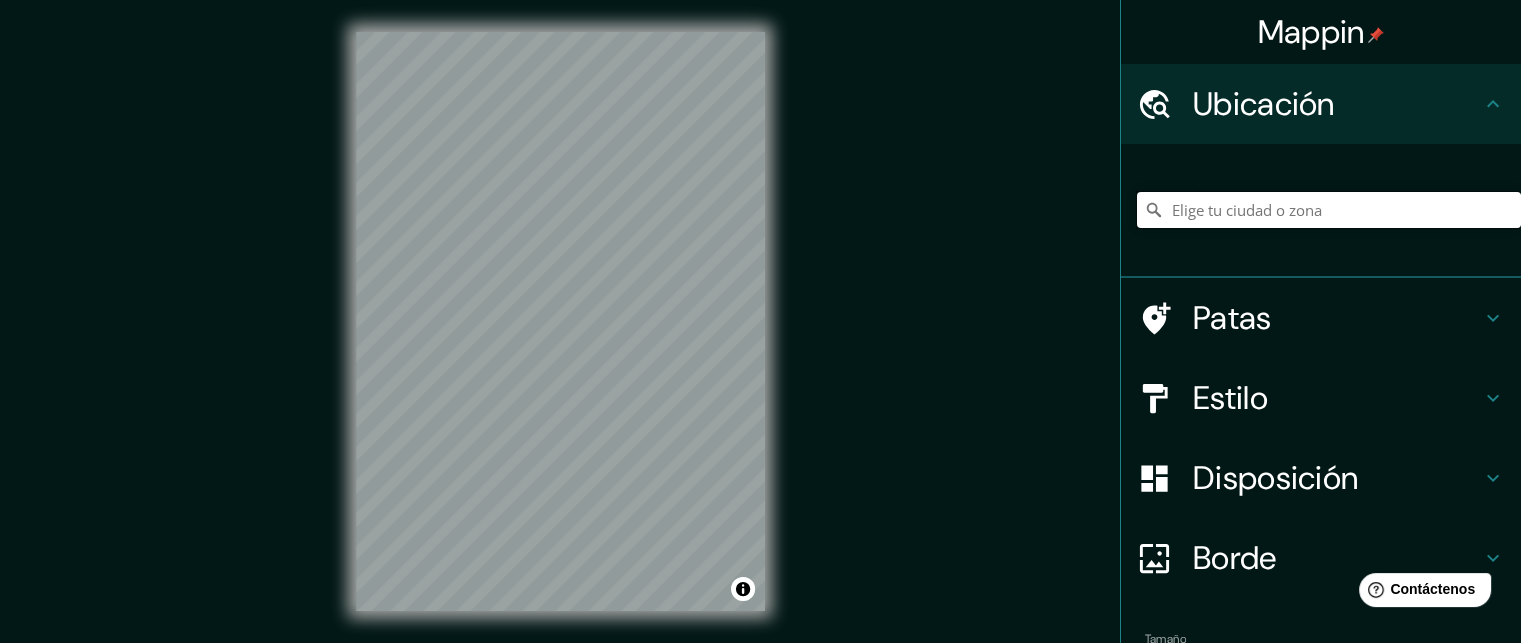 click at bounding box center [1329, 210] 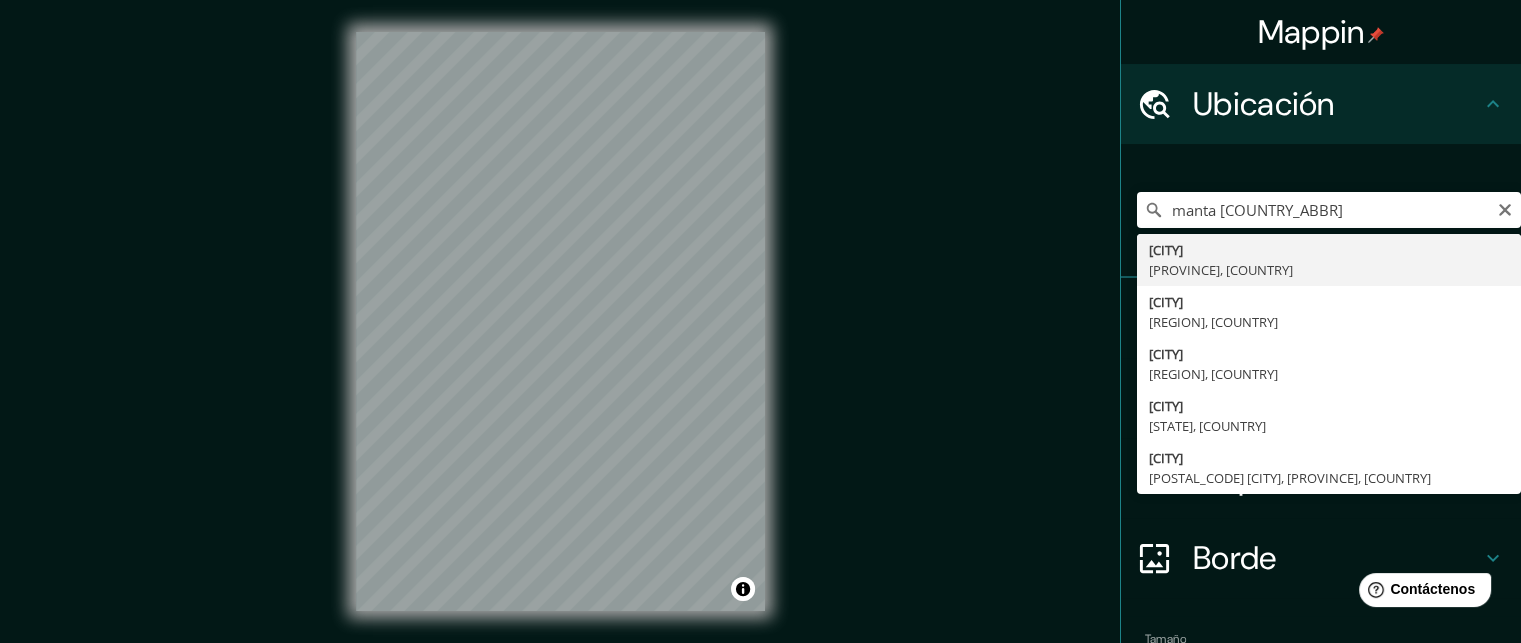 type on "[CITY], [PROVINCE], [COUNTRY]" 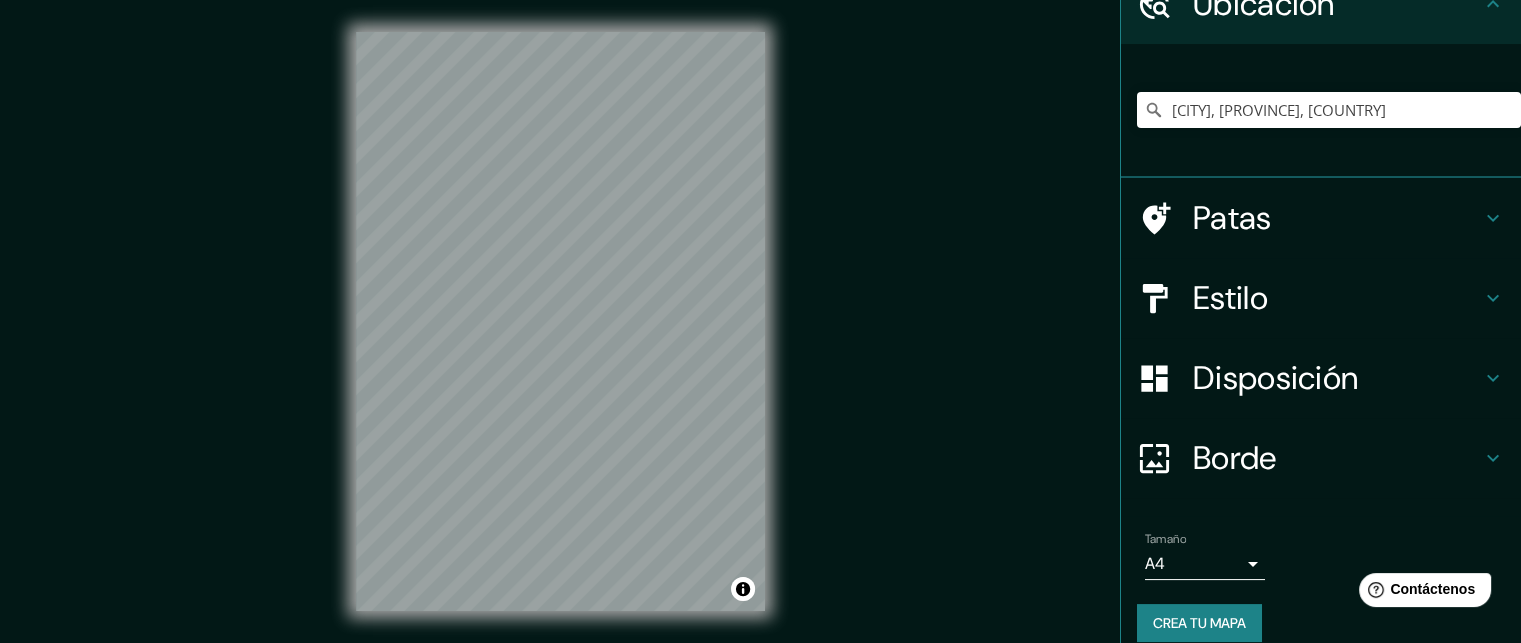 scroll, scrollTop: 121, scrollLeft: 0, axis: vertical 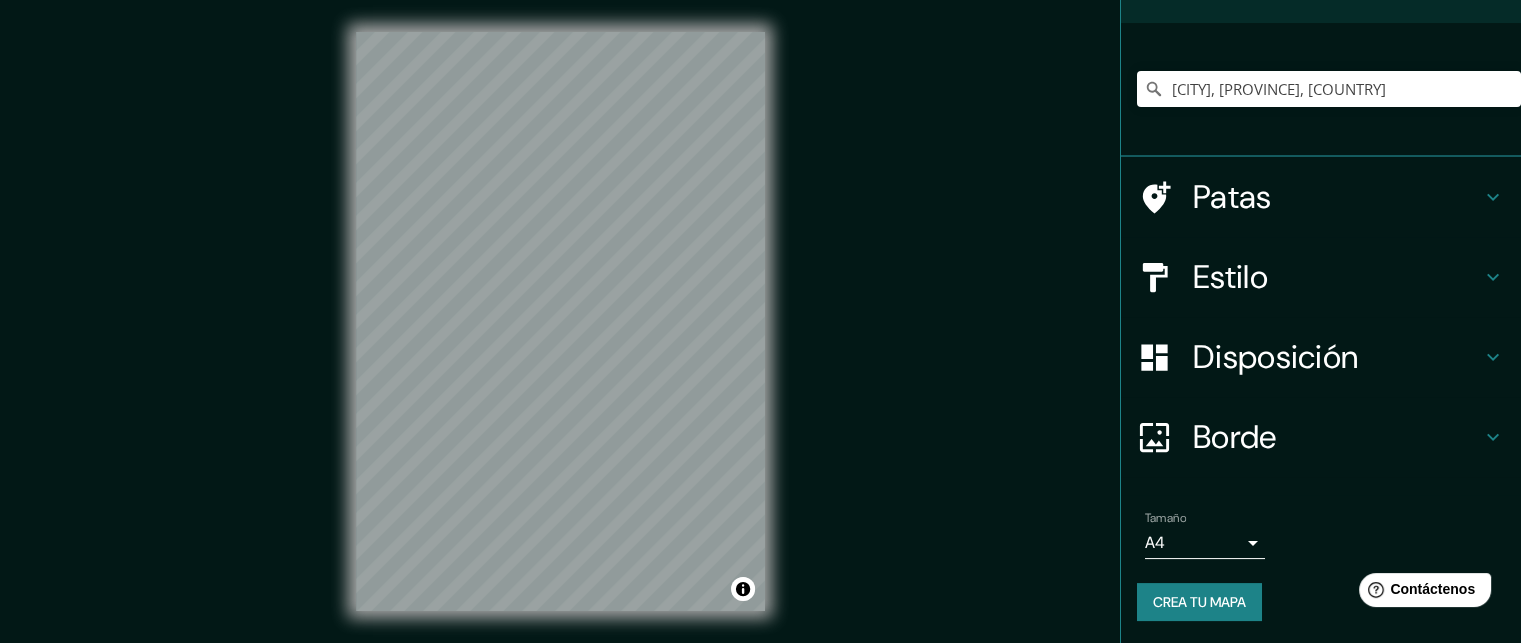 click on "Estilo" at bounding box center [1337, 277] 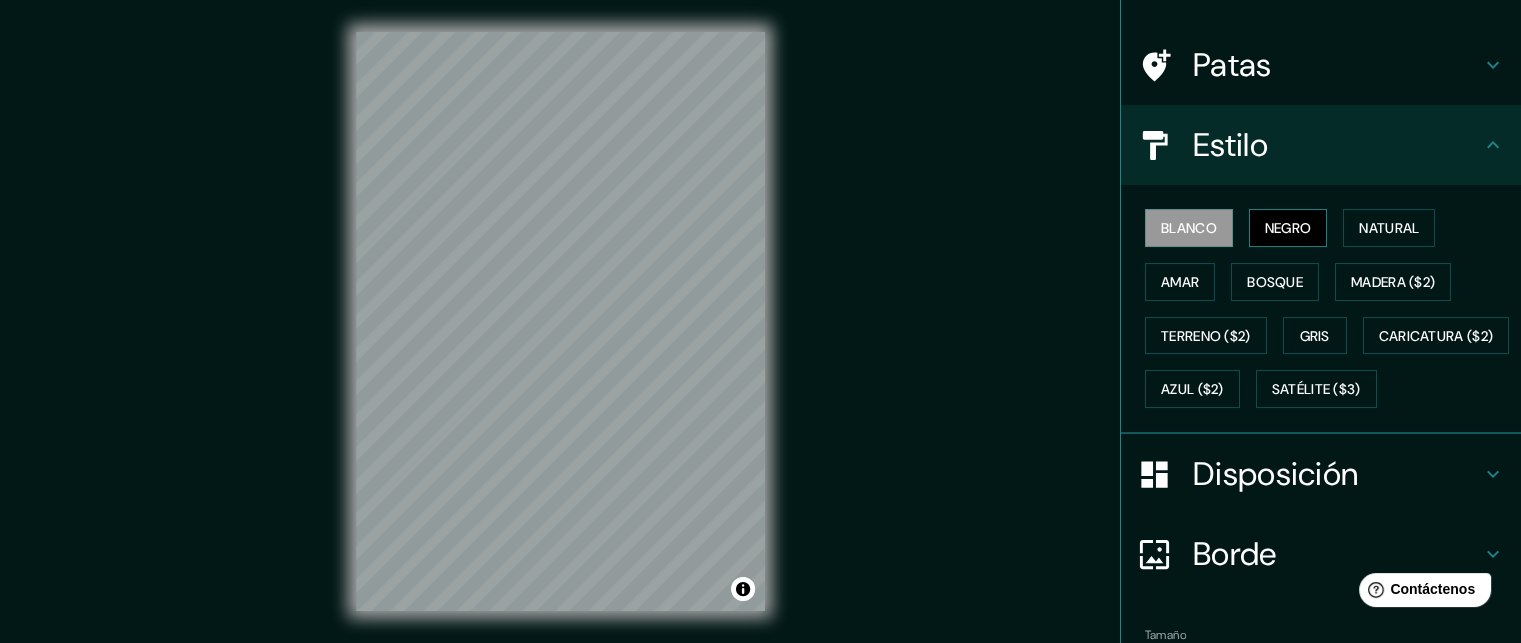click on "Negro" at bounding box center (1288, 228) 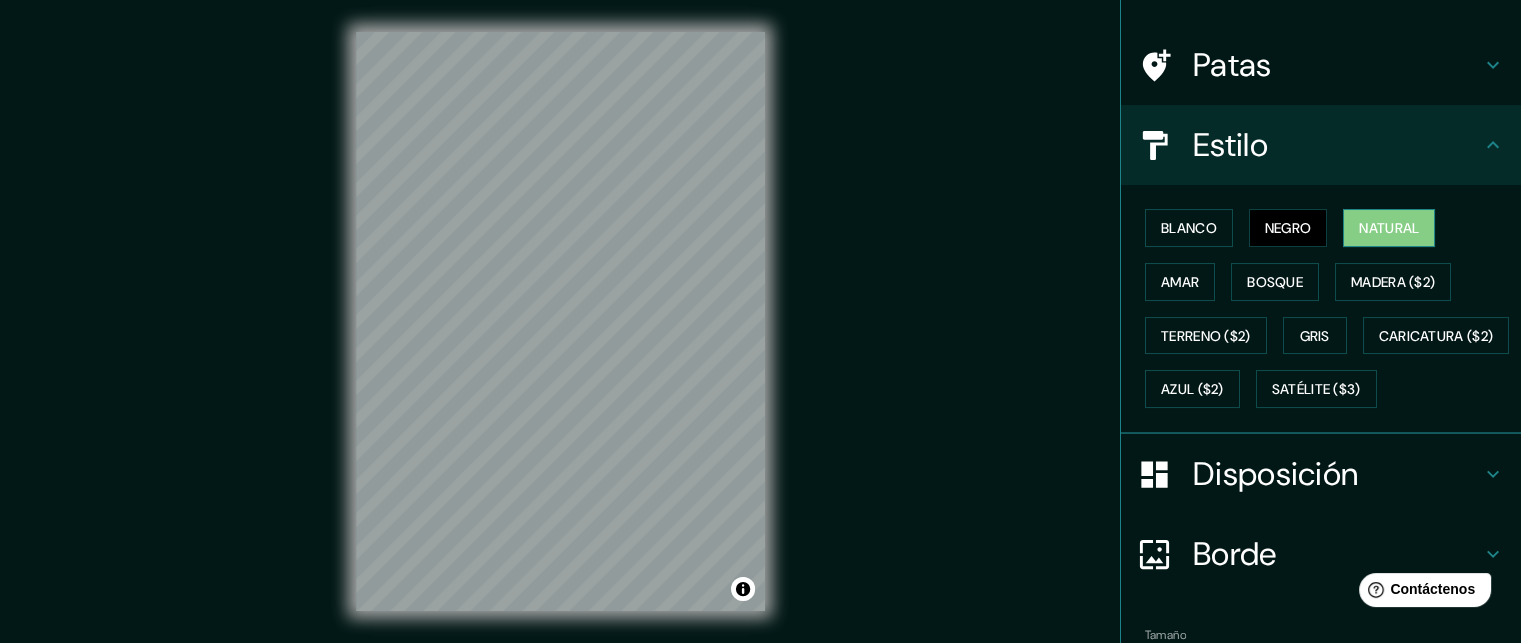 click on "Natural" at bounding box center (1389, 228) 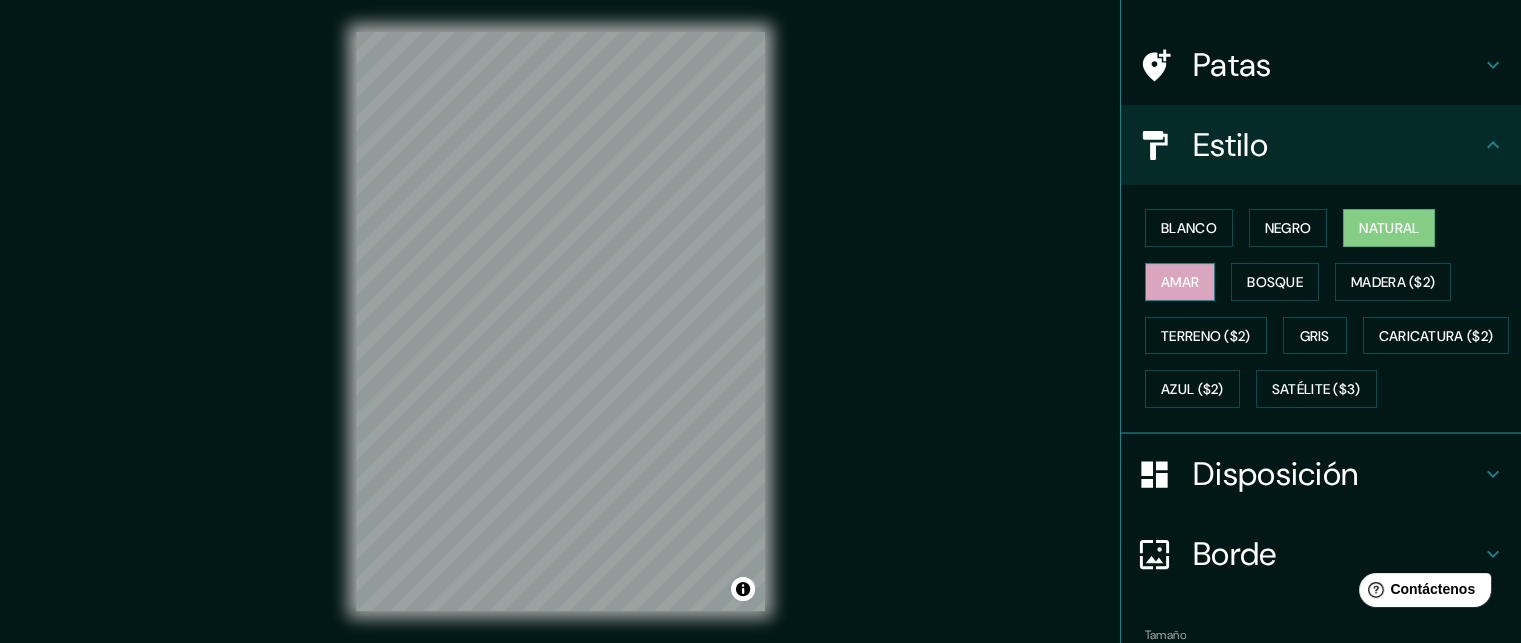 click on "Amar" at bounding box center (1180, 282) 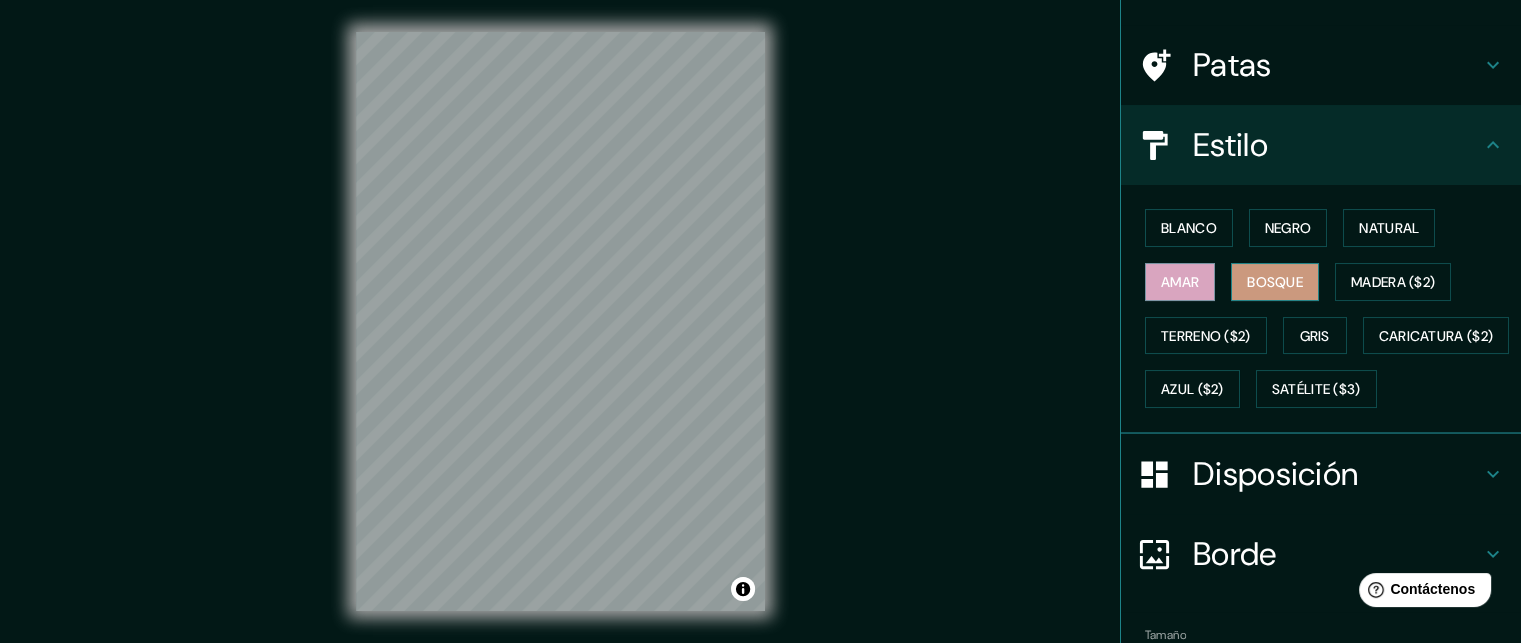 click on "Bosque" at bounding box center [1275, 282] 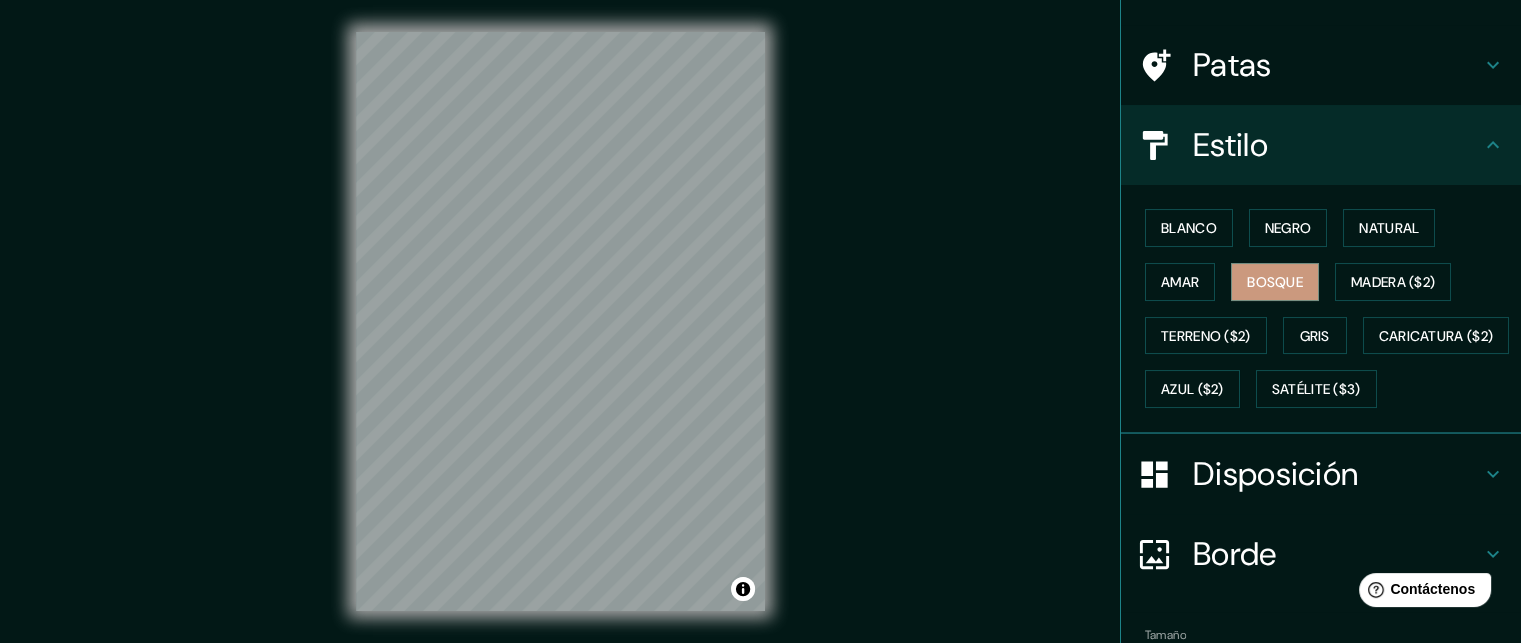 click on "Blanco Negro Natural Amar Bosque Madera ($2) Terreno ($2) Gris Caricatura ($2) Azul ($2) Satélite ($3)" at bounding box center [1329, 308] 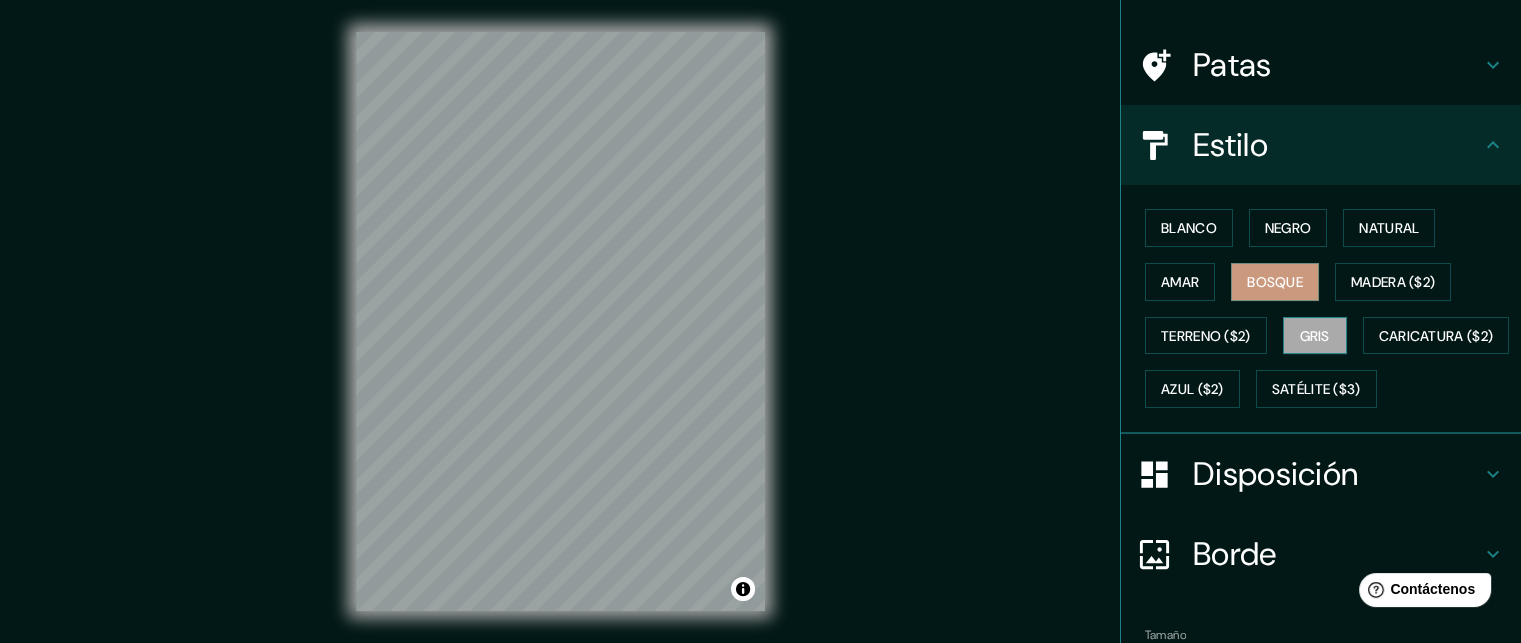 click on "Gris" at bounding box center (1315, 336) 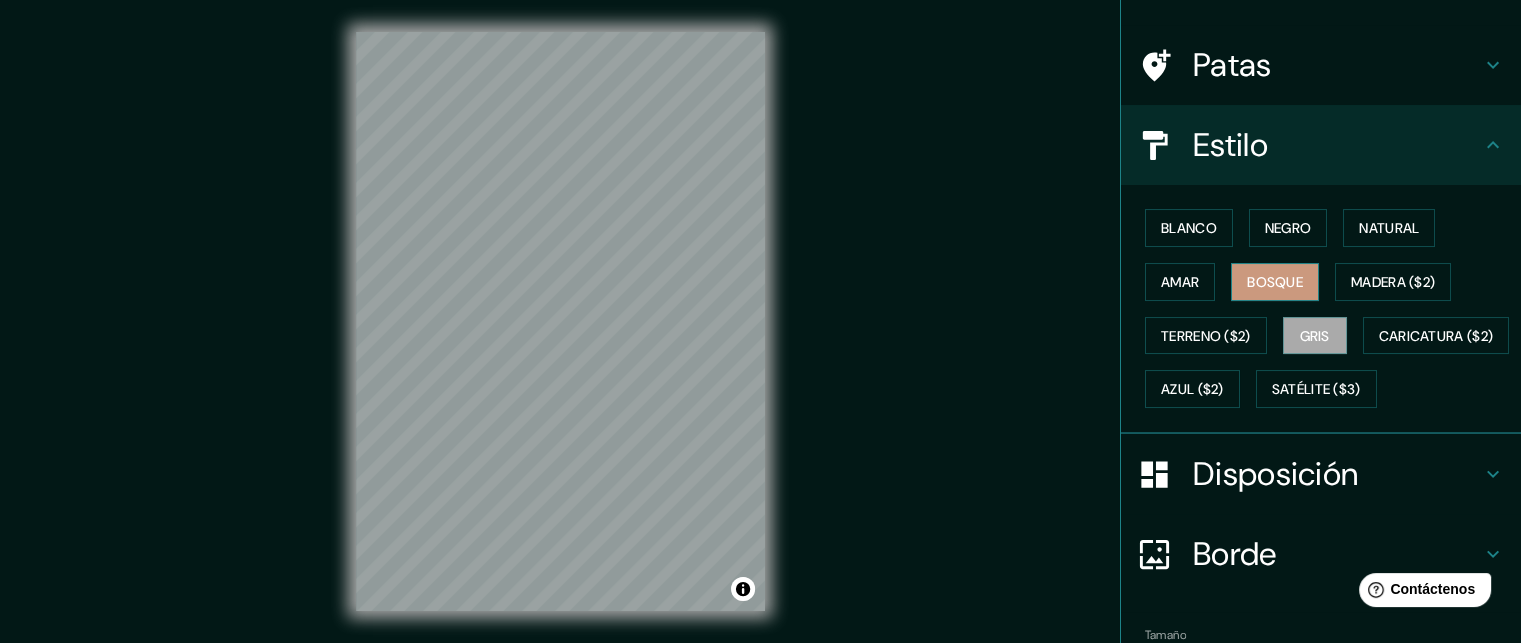 click on "Bosque" at bounding box center (1275, 282) 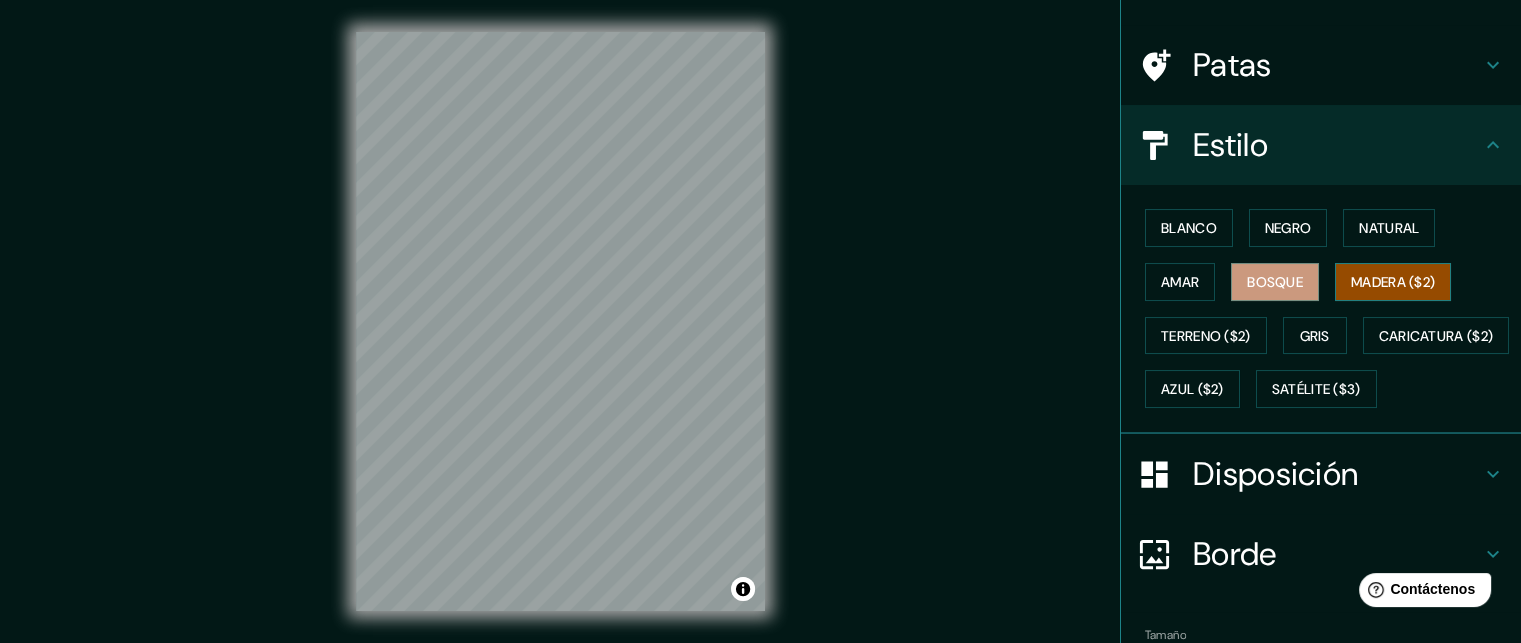click on "Madera ($2)" at bounding box center (1393, 282) 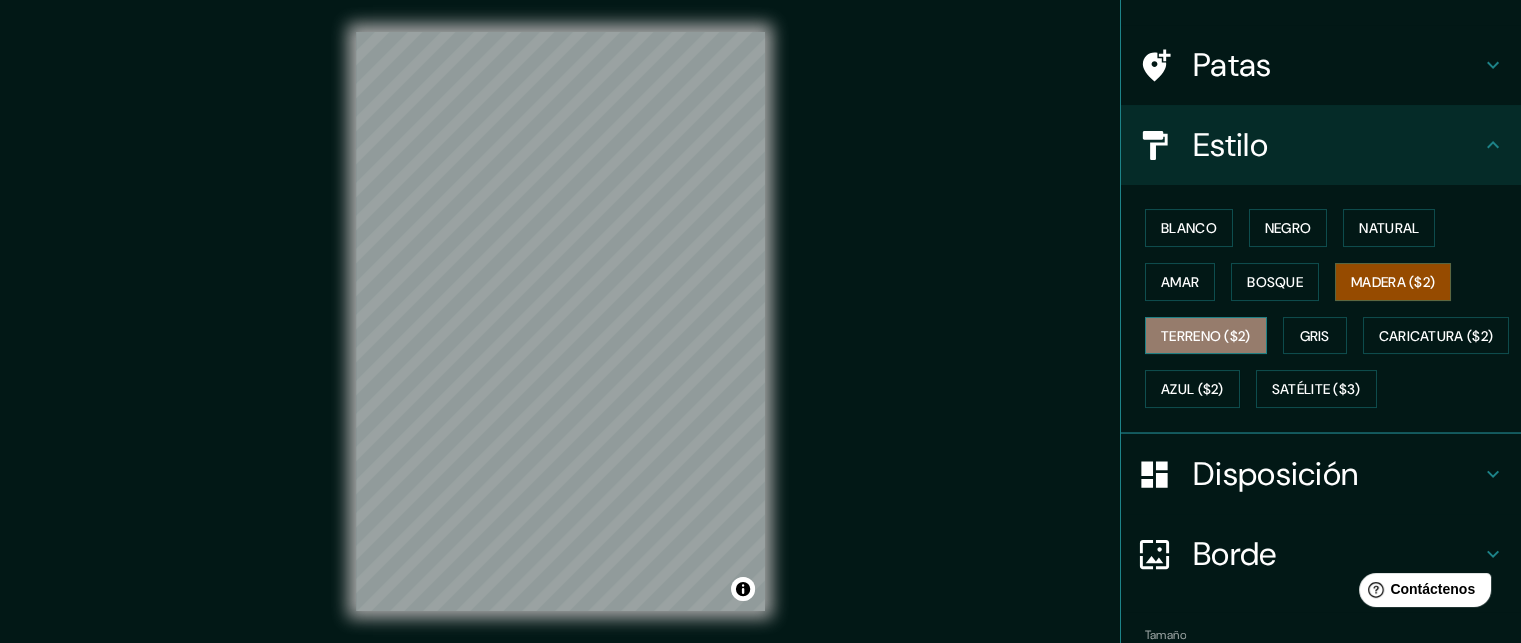 click on "Terreno ($2)" at bounding box center [1206, 336] 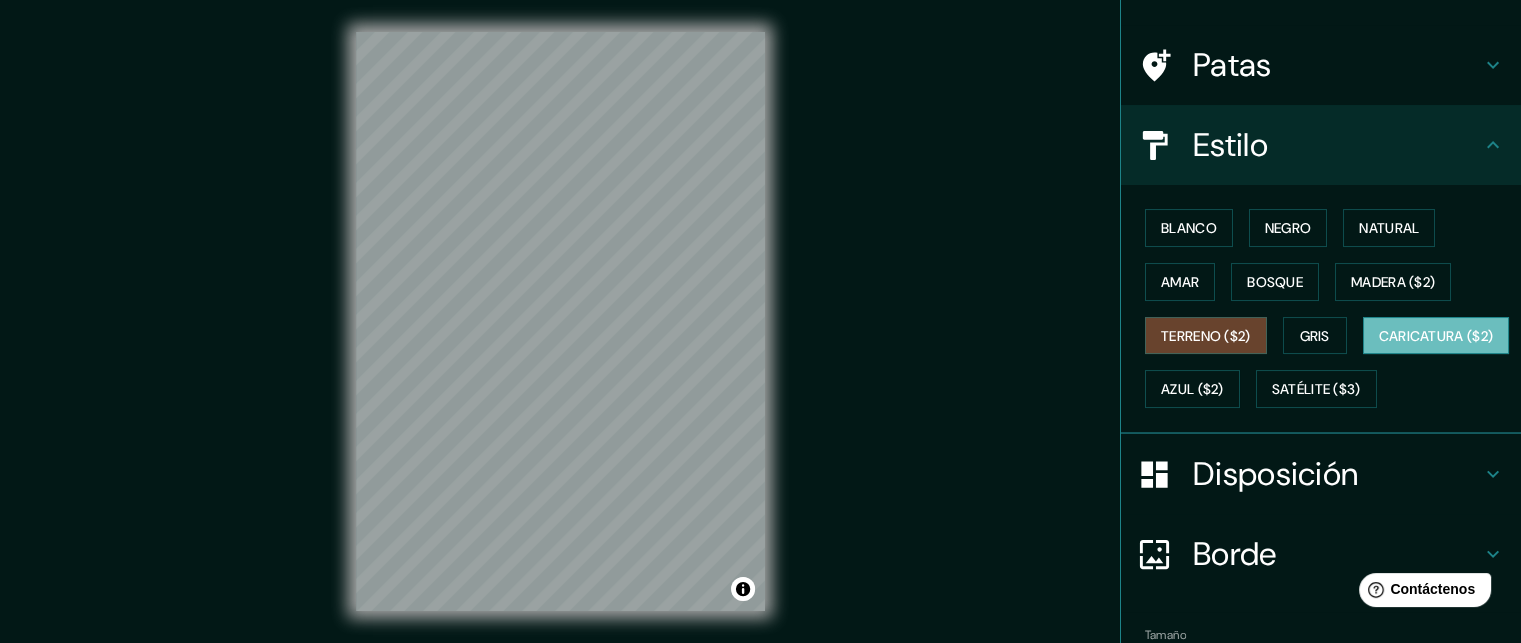 click on "Caricatura ($2)" at bounding box center [1436, 336] 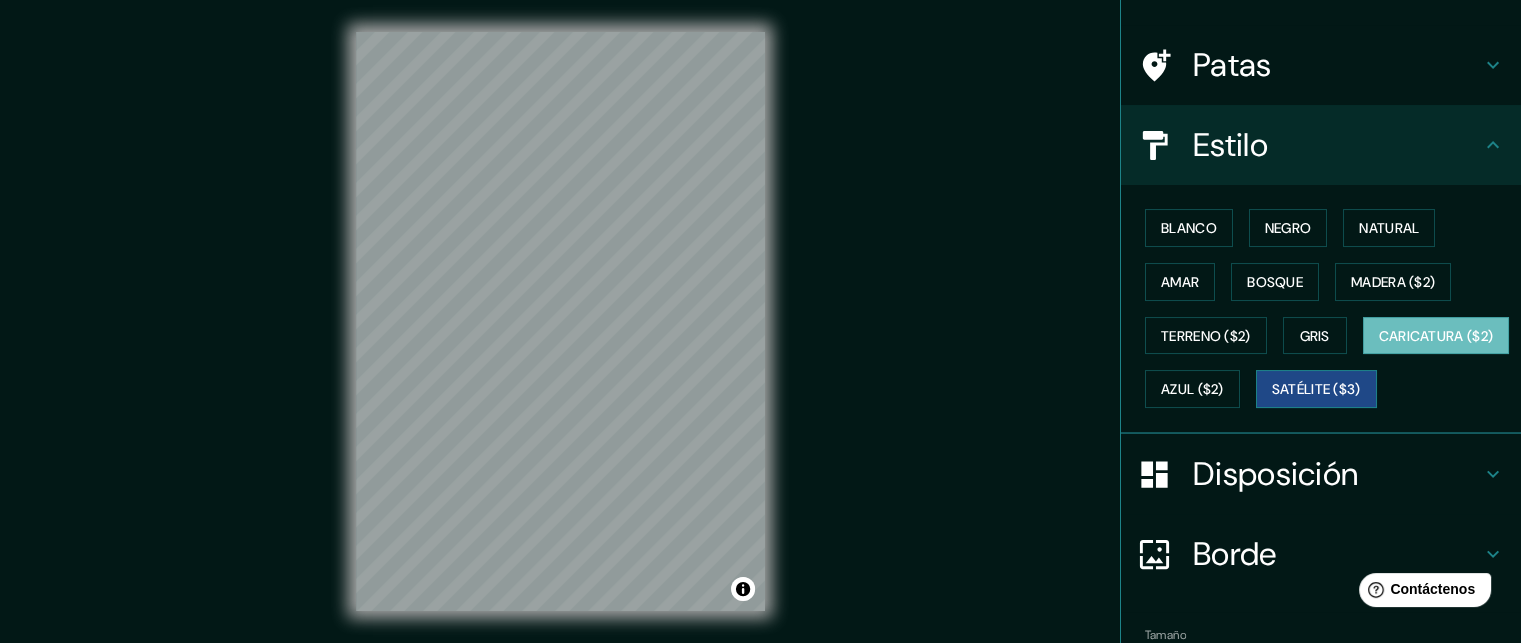 click on "Satélite ($3)" at bounding box center (1316, 389) 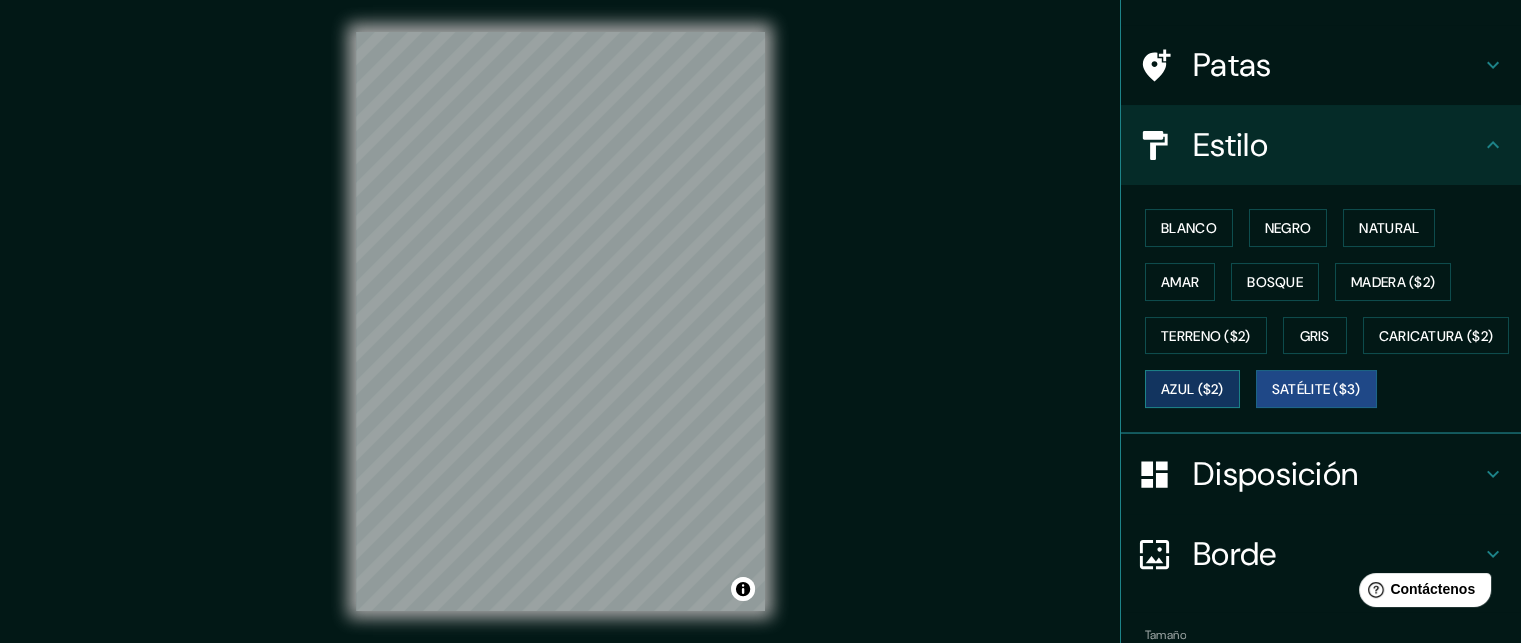 click on "Azul ($2)" at bounding box center (1192, 390) 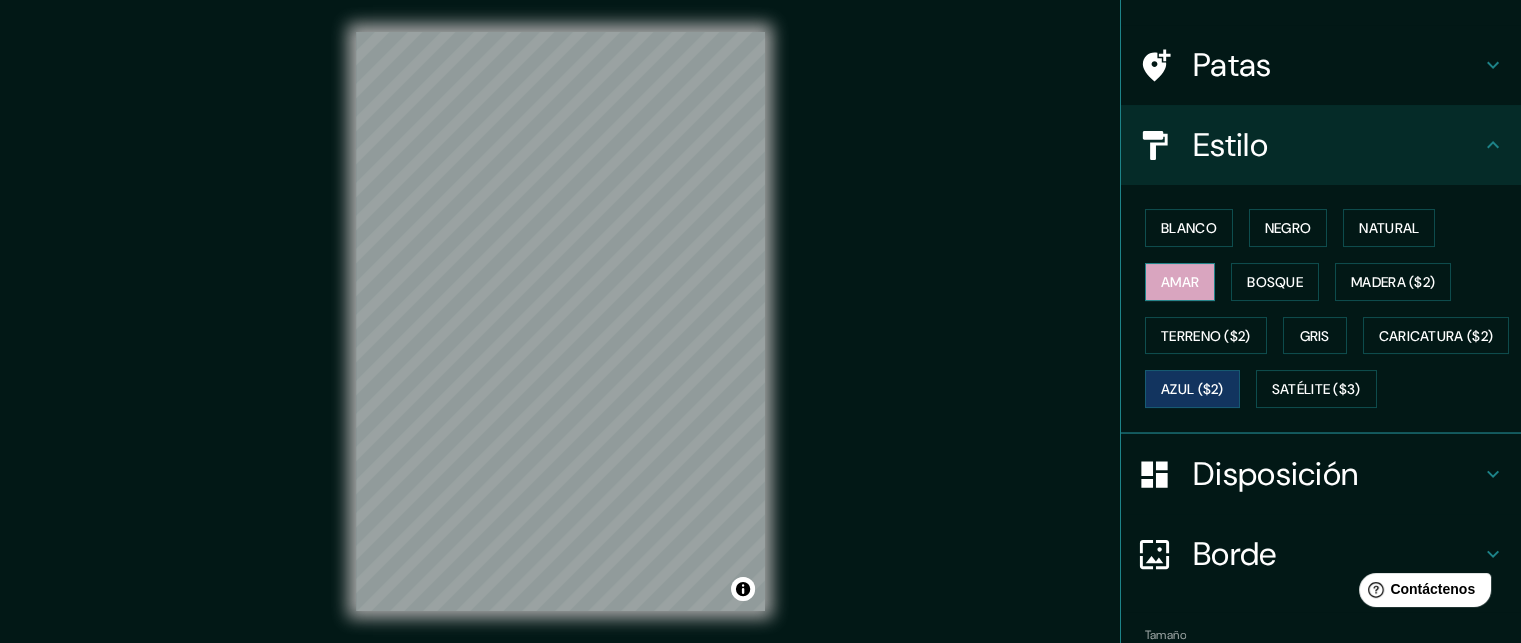 click on "Amar" at bounding box center (1180, 282) 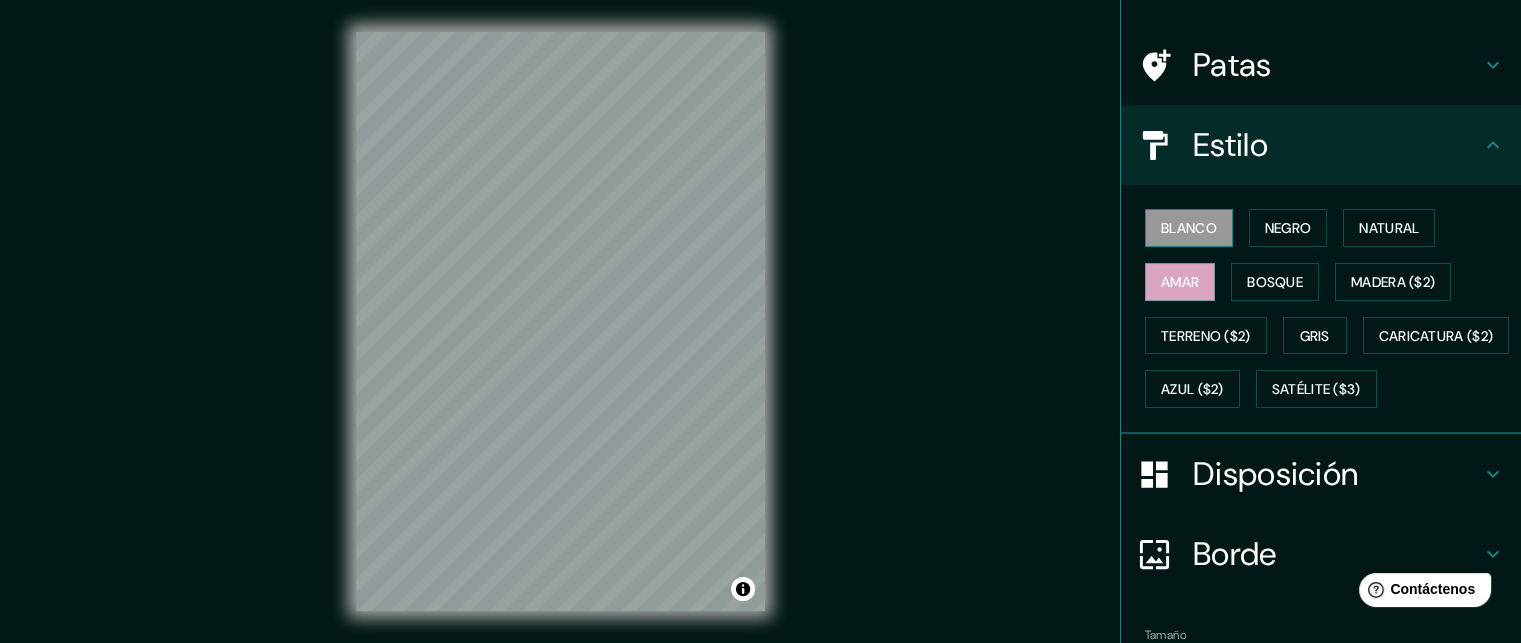click on "Blanco" at bounding box center [1189, 228] 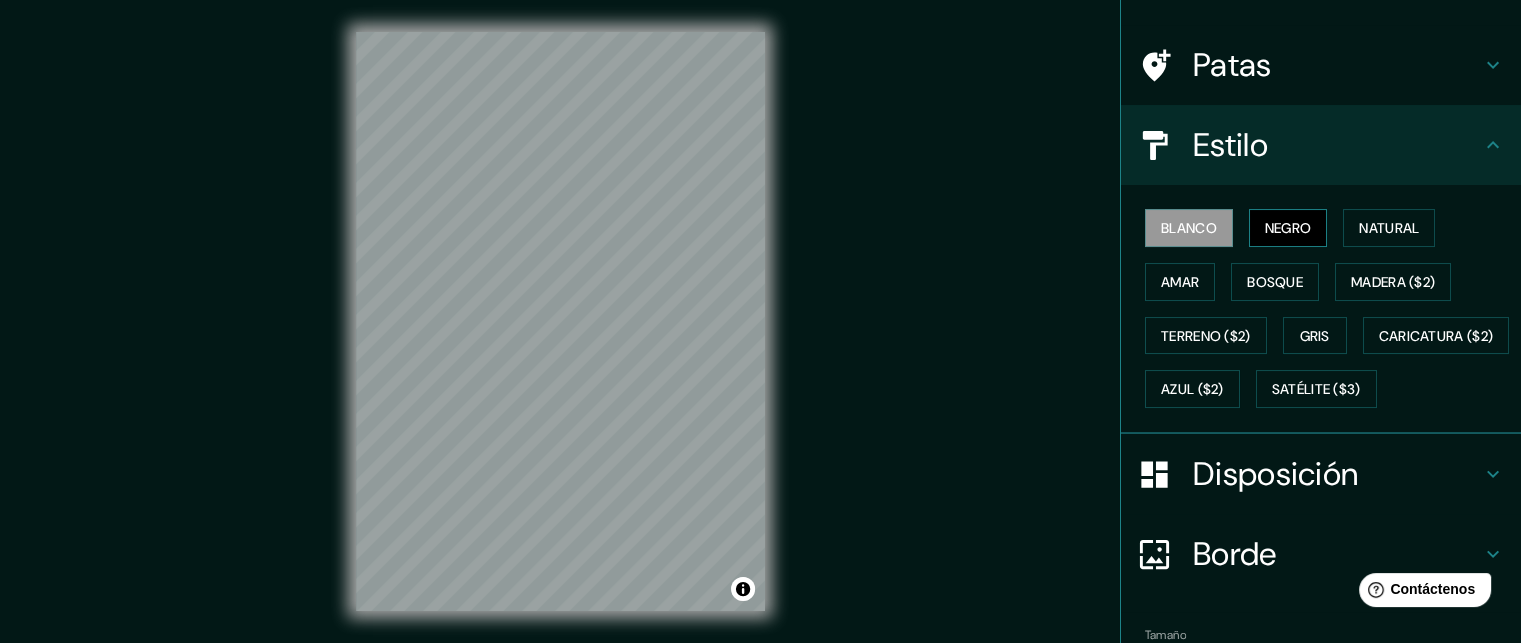 click on "Negro" at bounding box center [1288, 228] 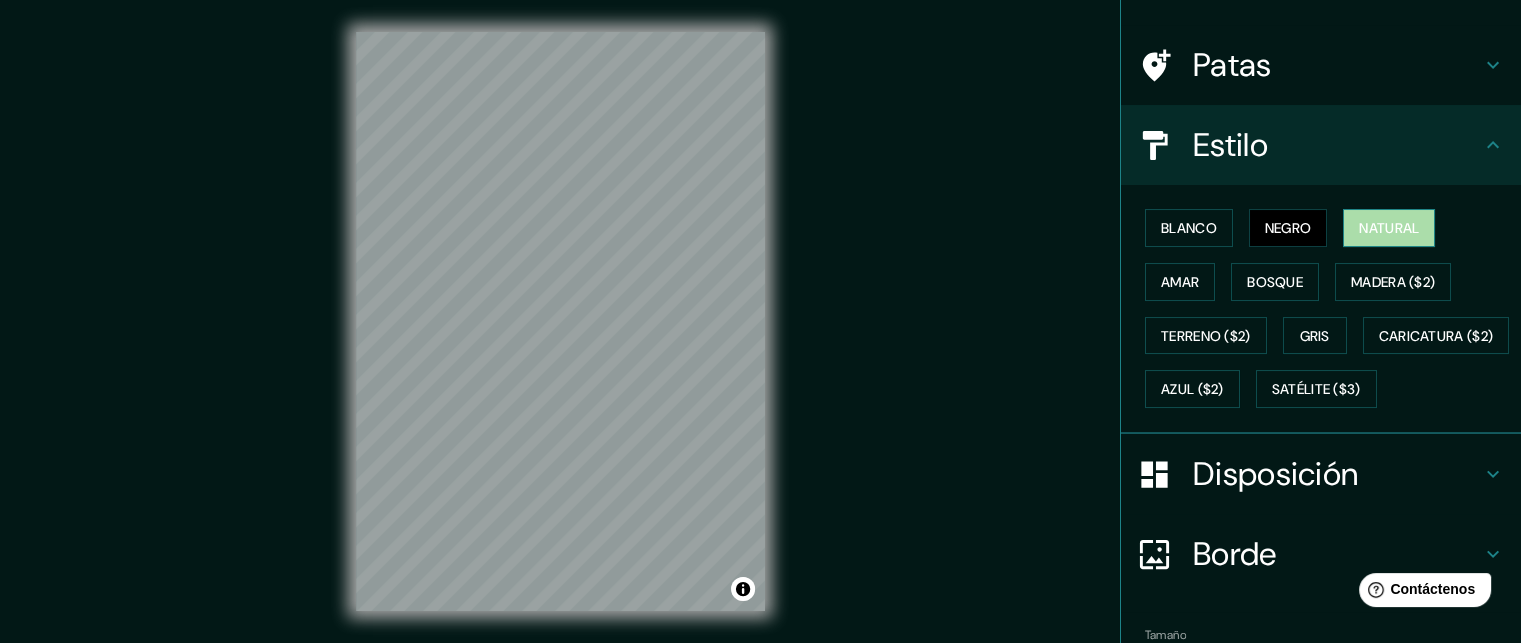 click on "Natural" at bounding box center [1389, 228] 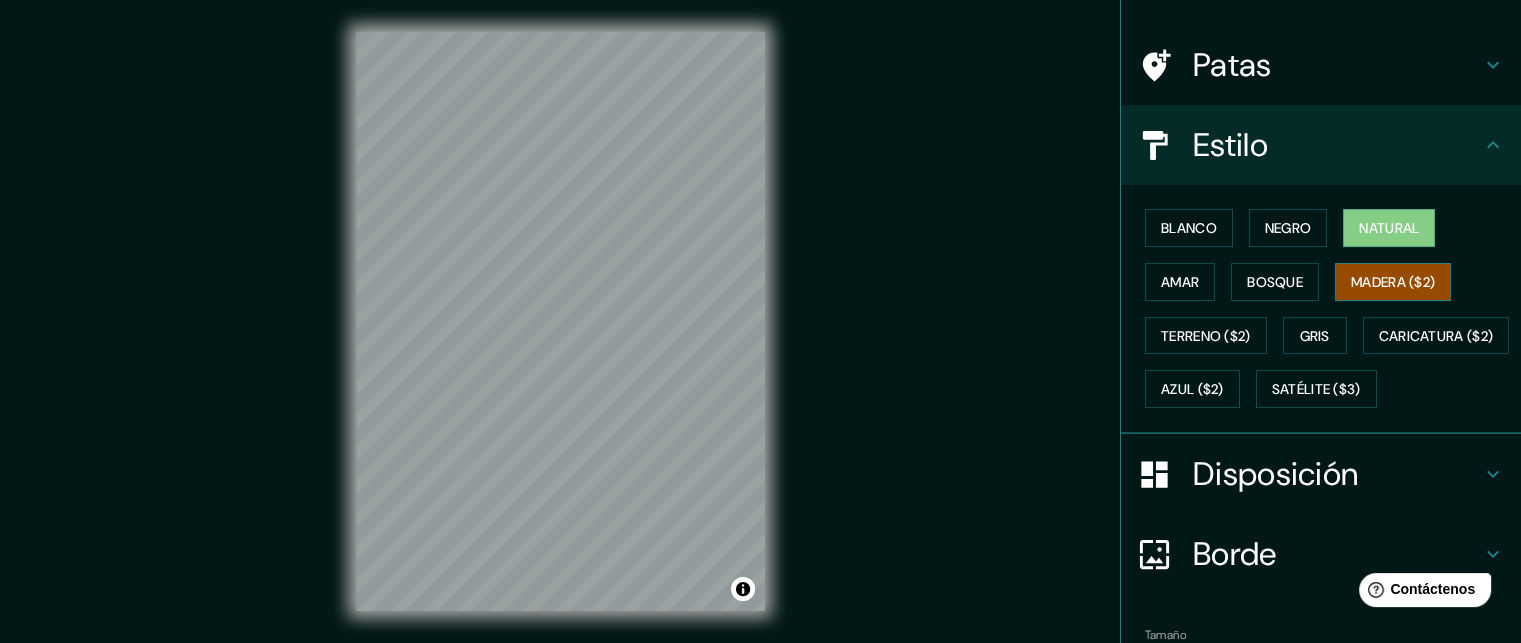 click on "Madera ($2)" at bounding box center [1393, 282] 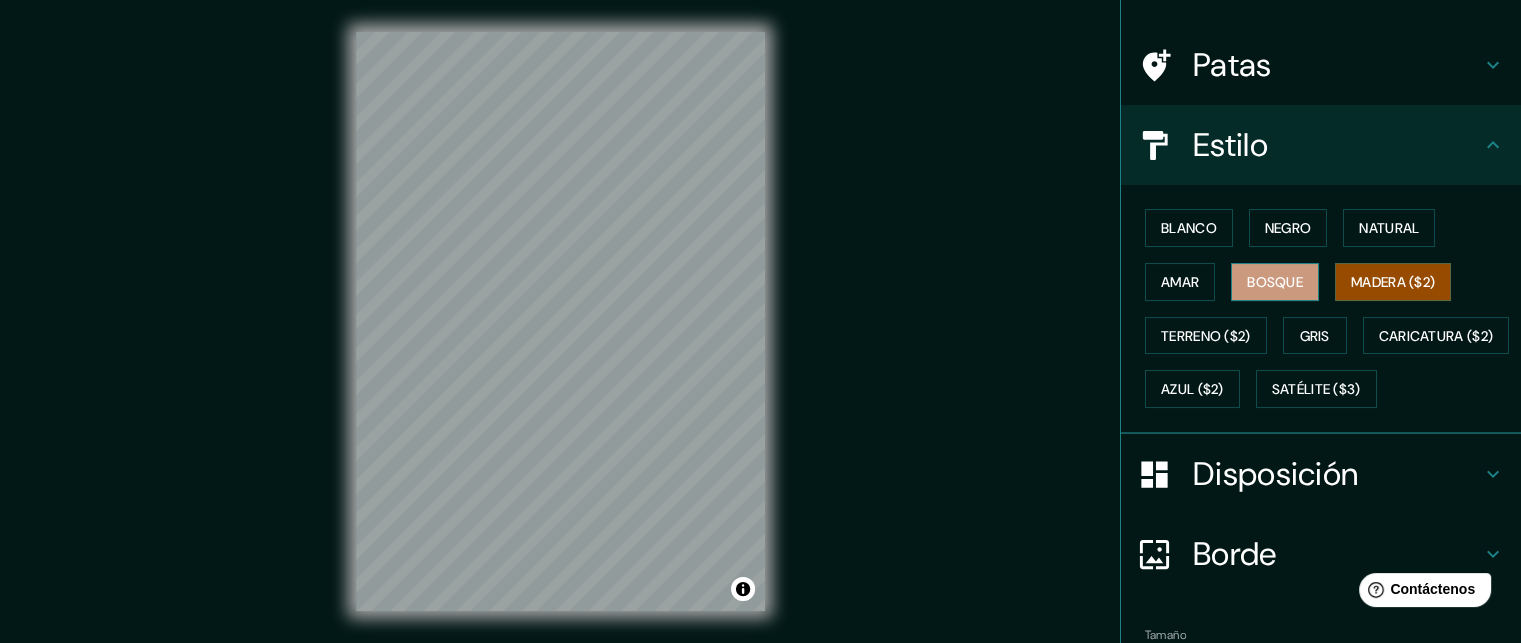 click on "Bosque" at bounding box center [1275, 282] 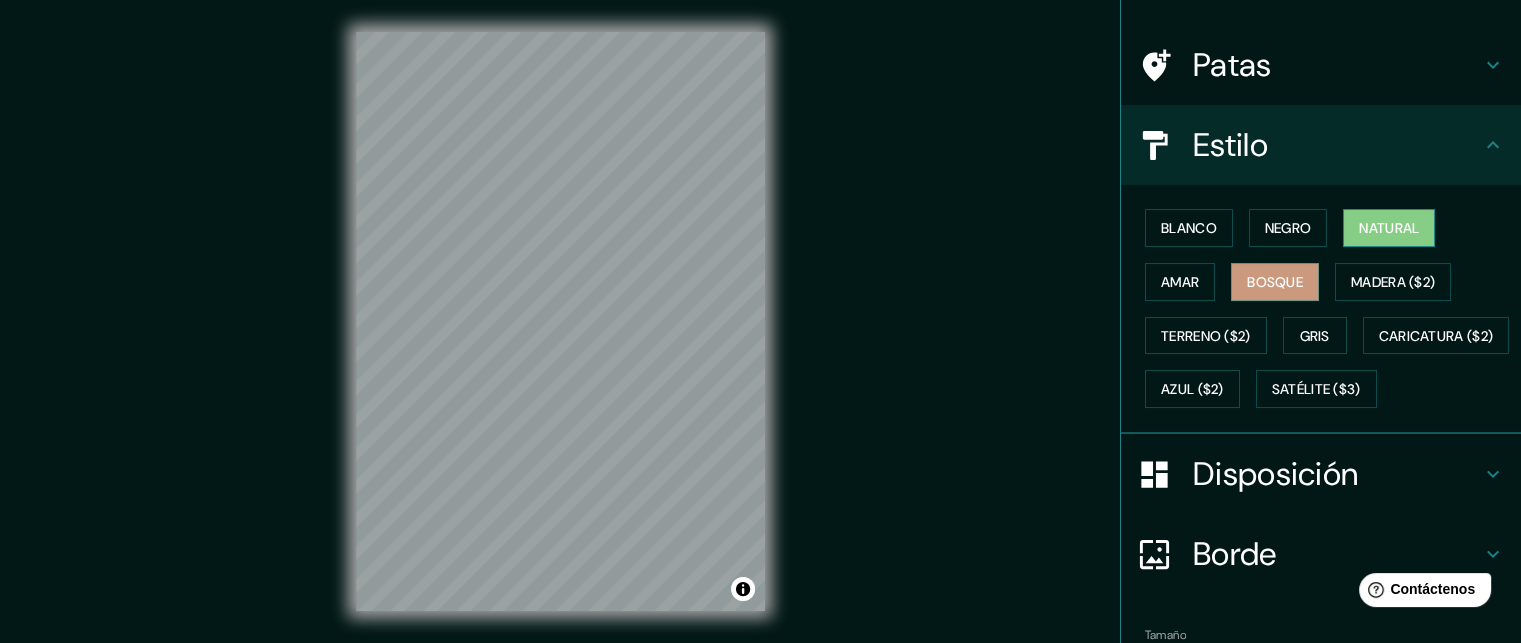 click on "Natural" at bounding box center (1389, 228) 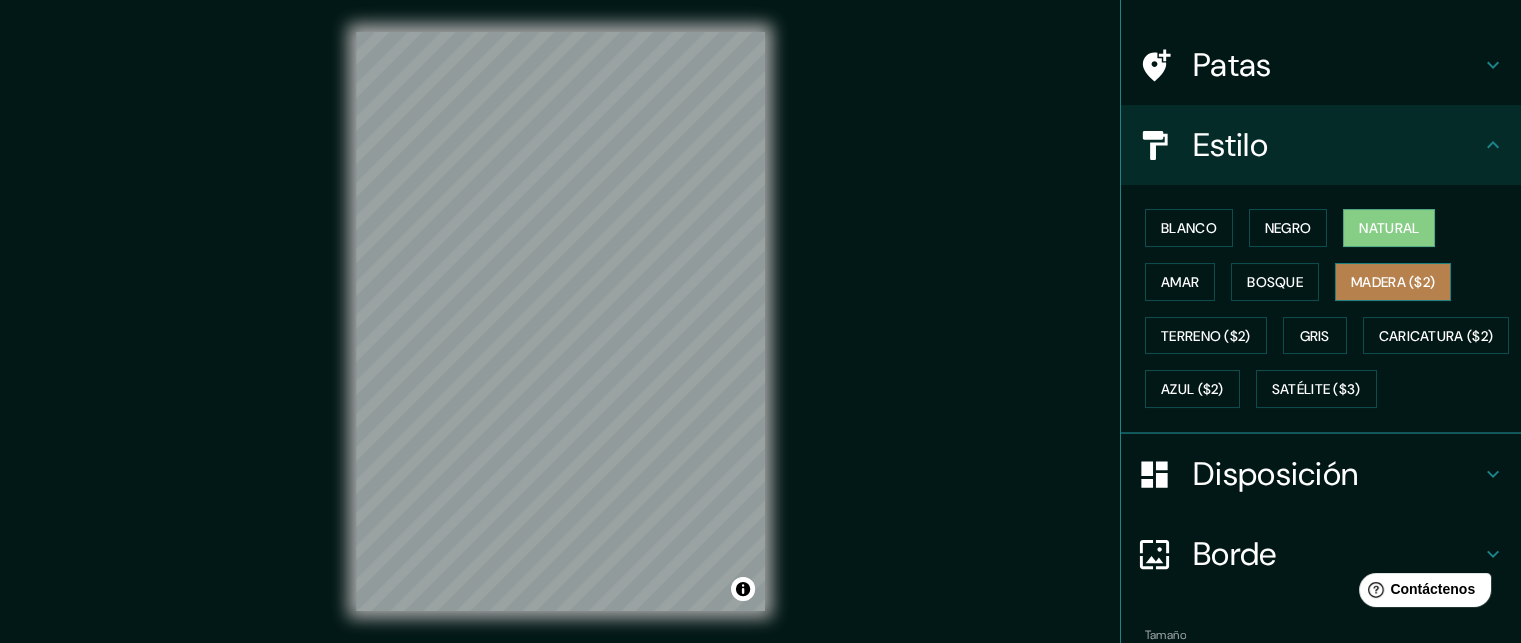 click on "Madera ($2)" at bounding box center (1393, 282) 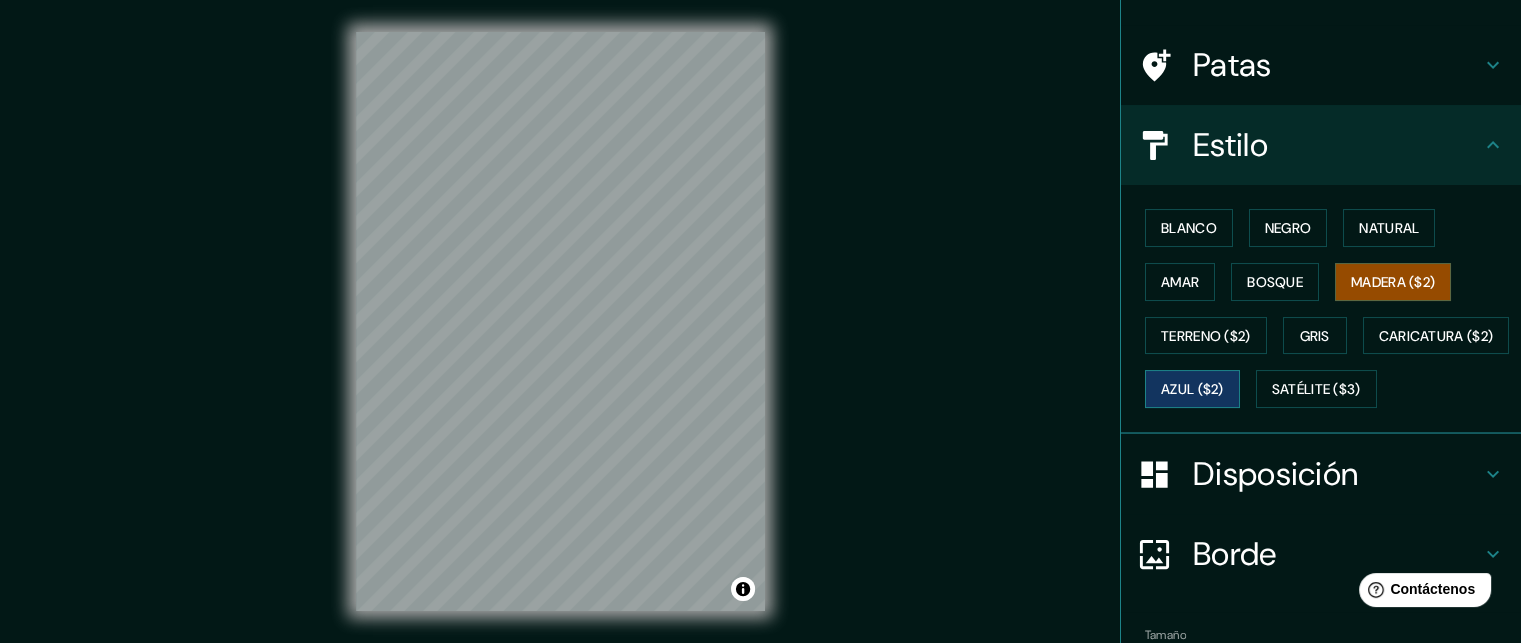 click on "Azul ($2)" at bounding box center [1192, 389] 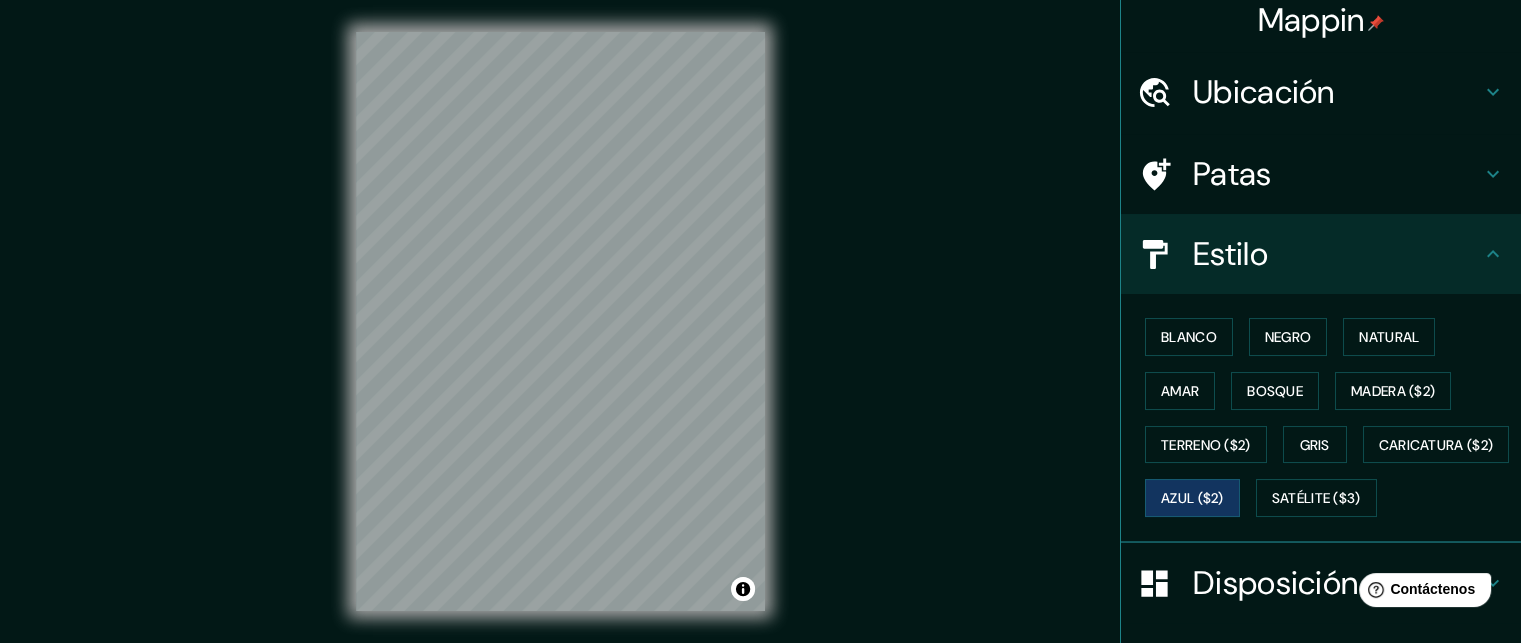 scroll, scrollTop: 0, scrollLeft: 0, axis: both 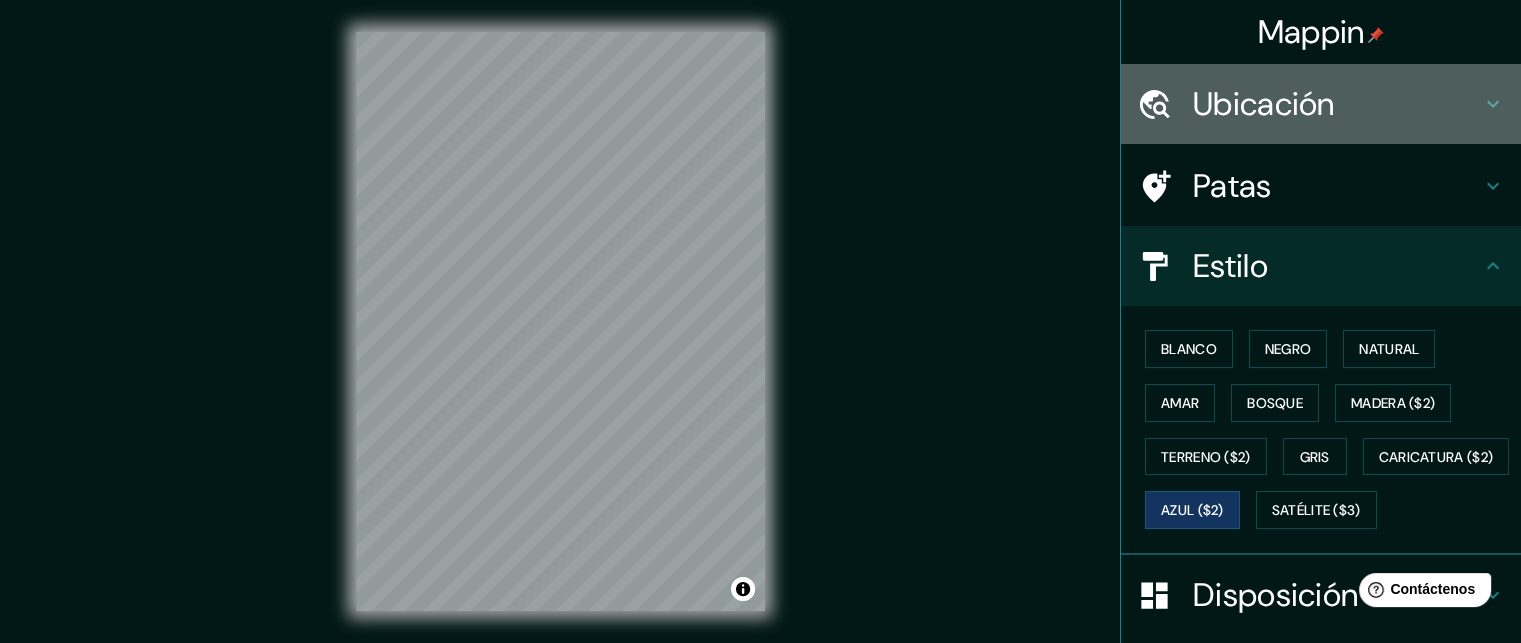 click 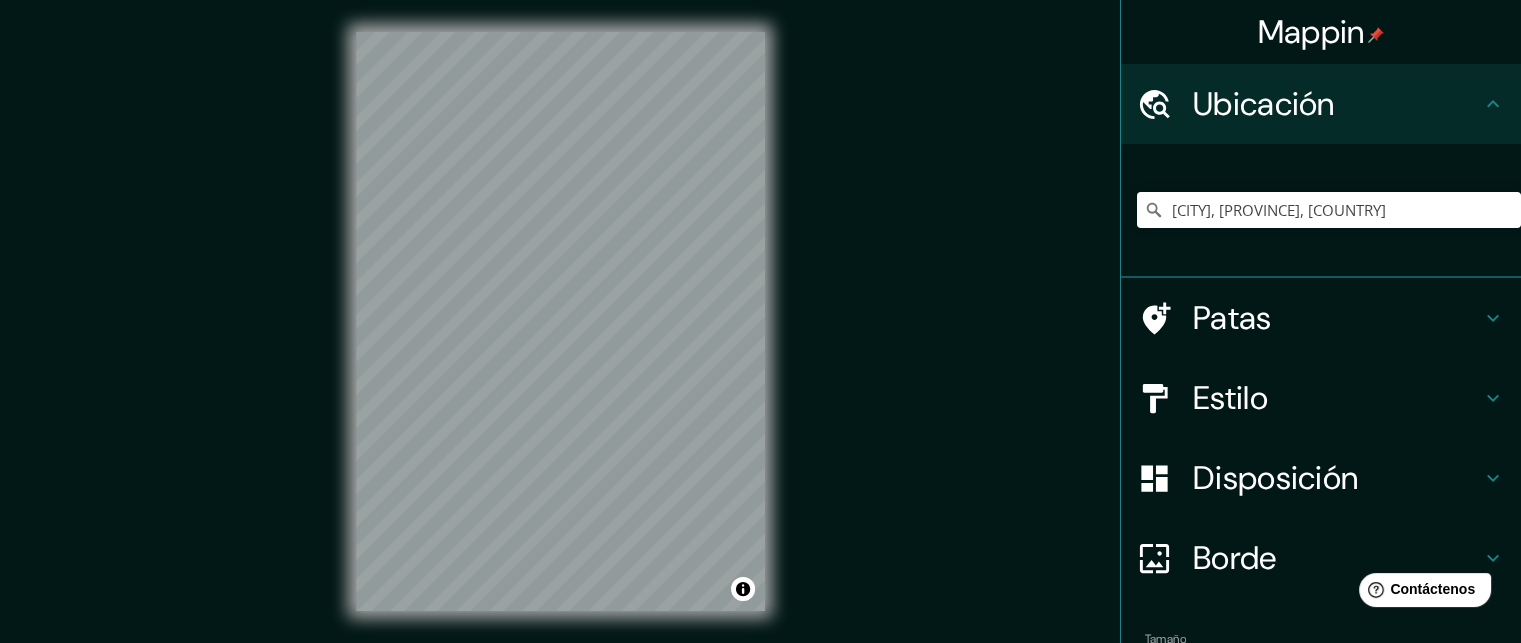 click on "Ubicación" at bounding box center [1337, 104] 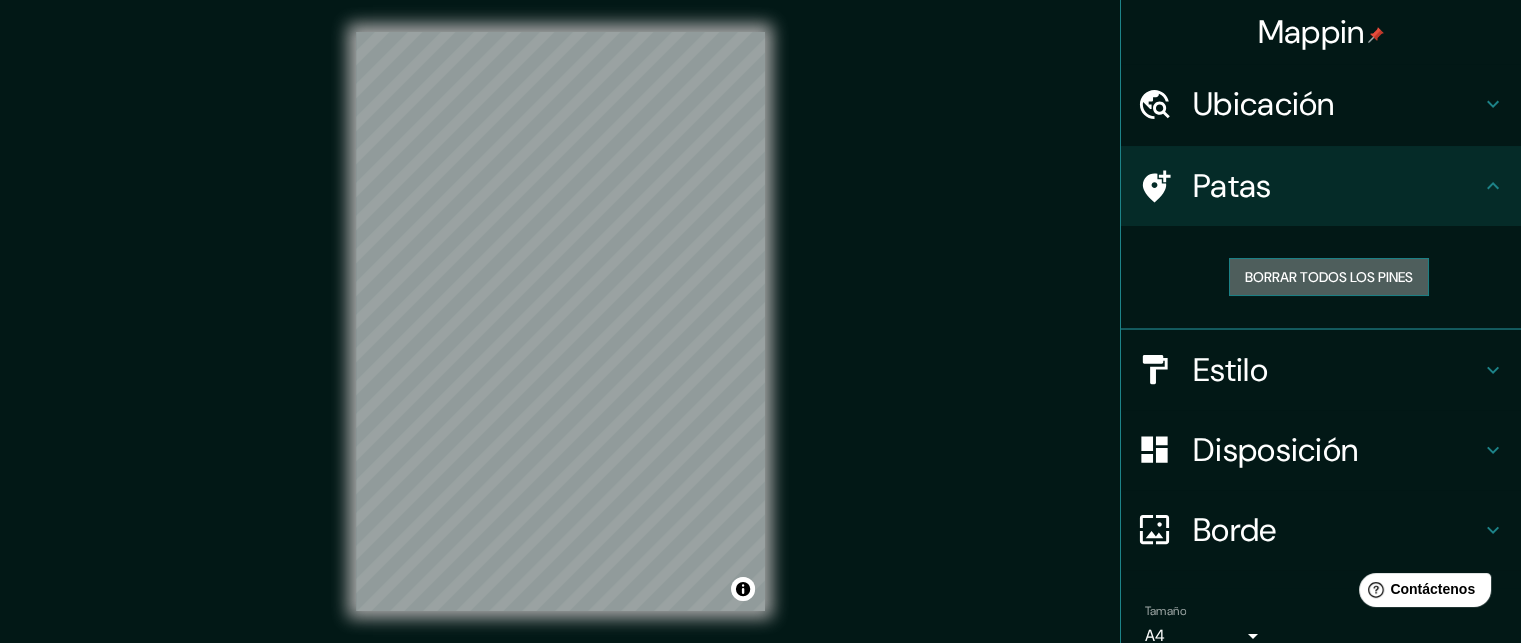 click on "Borrar todos los pines" at bounding box center [1329, 277] 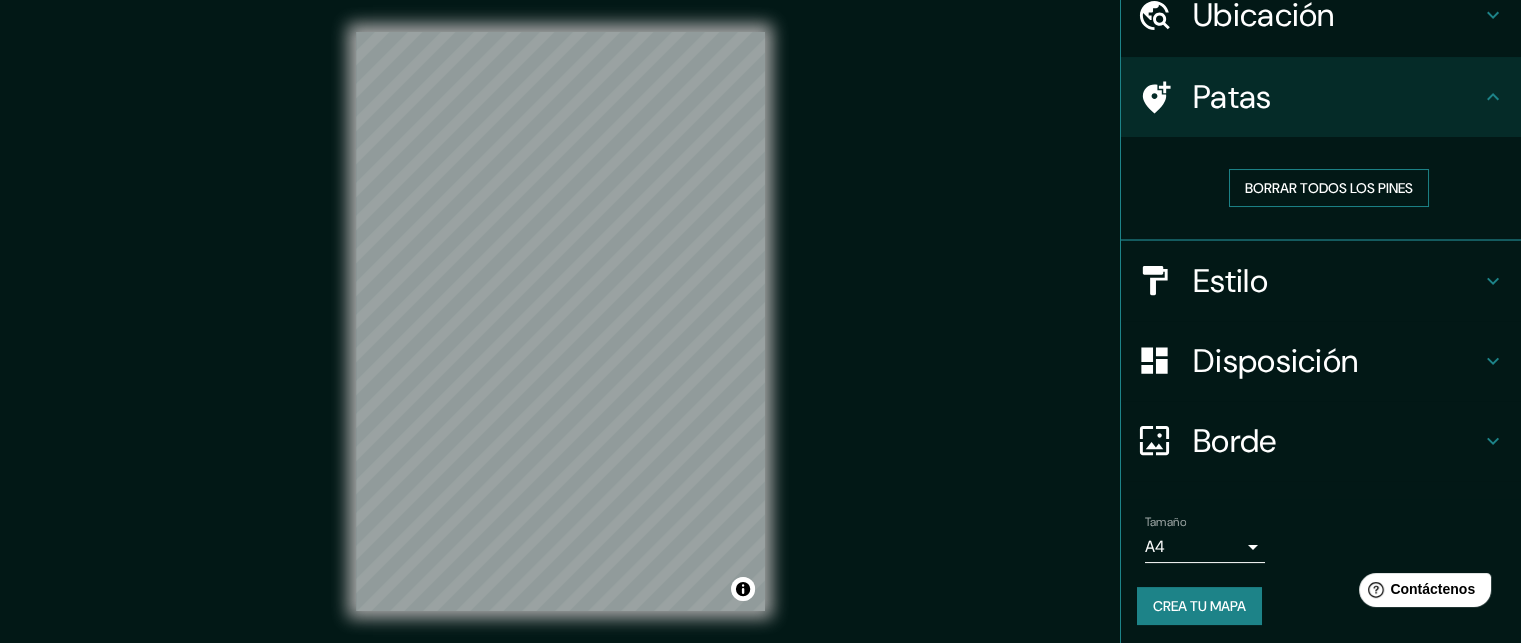 scroll, scrollTop: 92, scrollLeft: 0, axis: vertical 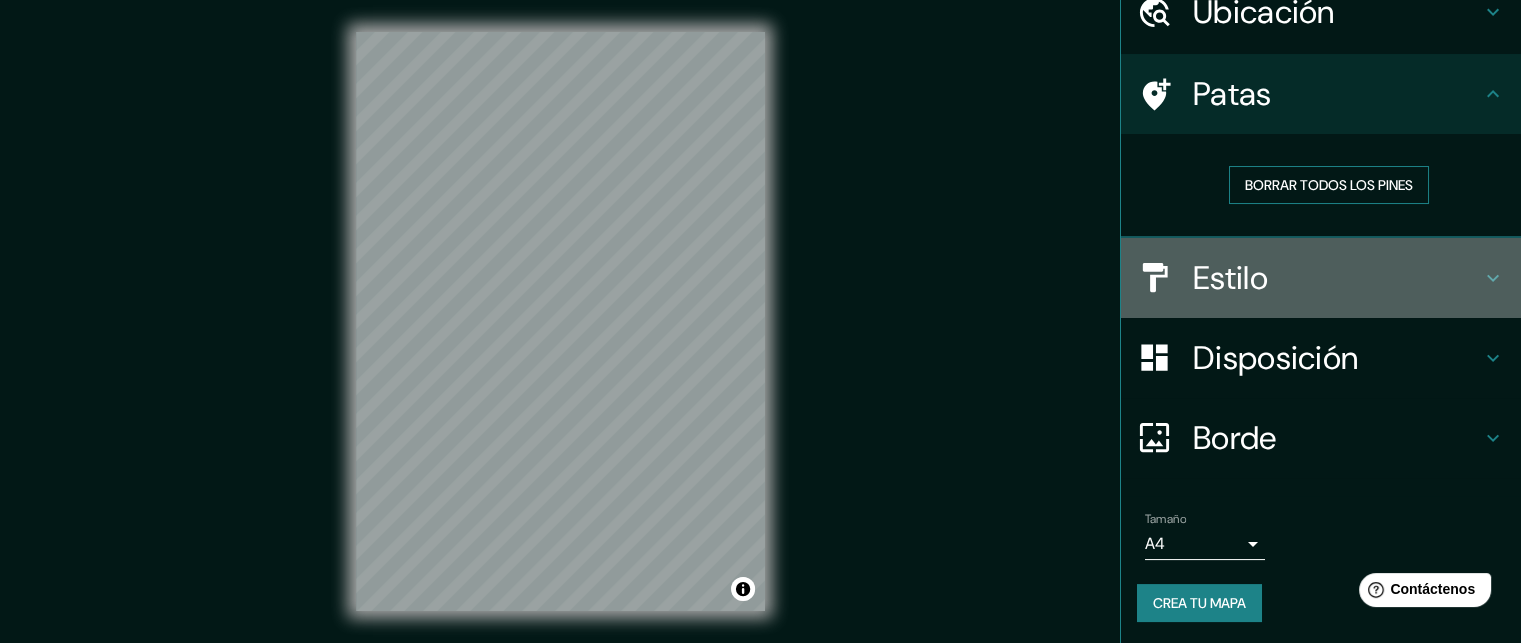 click on "Estilo" at bounding box center (1337, 278) 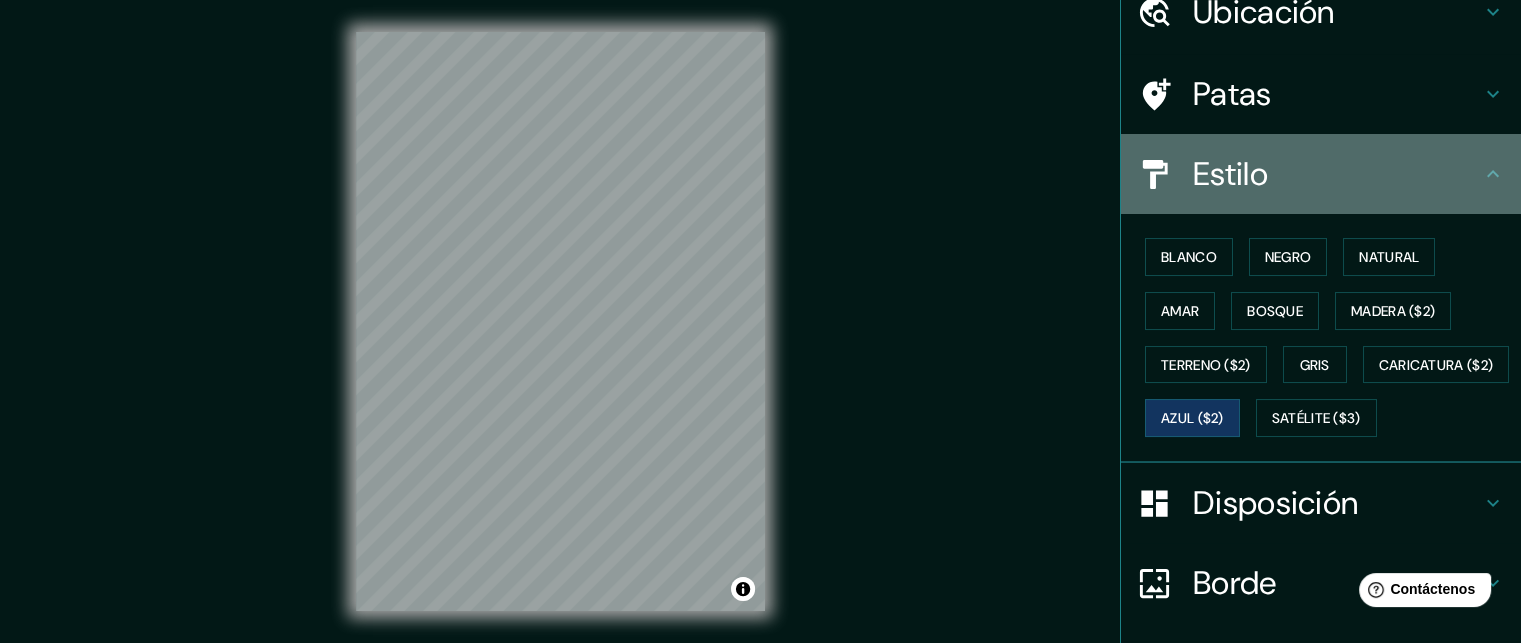 click on "Estilo" at bounding box center [1321, 174] 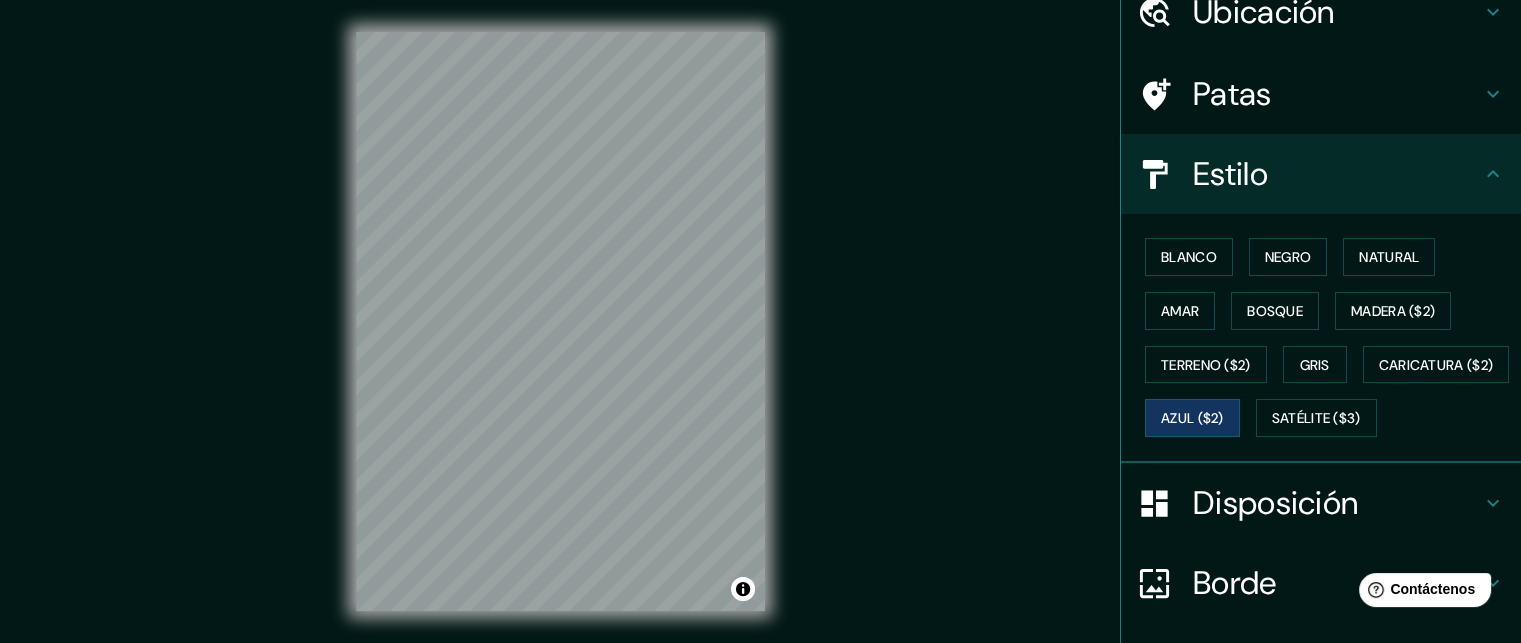 click on "Disposición" at bounding box center [1275, 503] 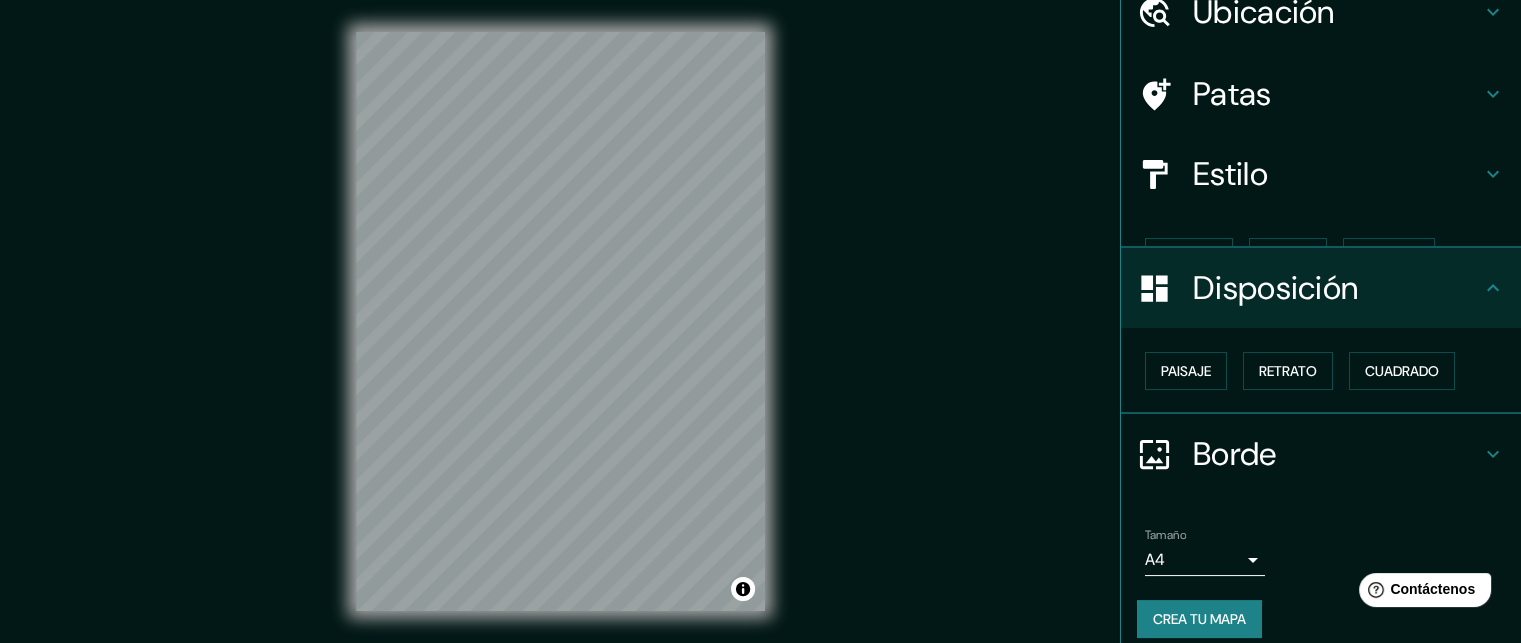scroll, scrollTop: 76, scrollLeft: 0, axis: vertical 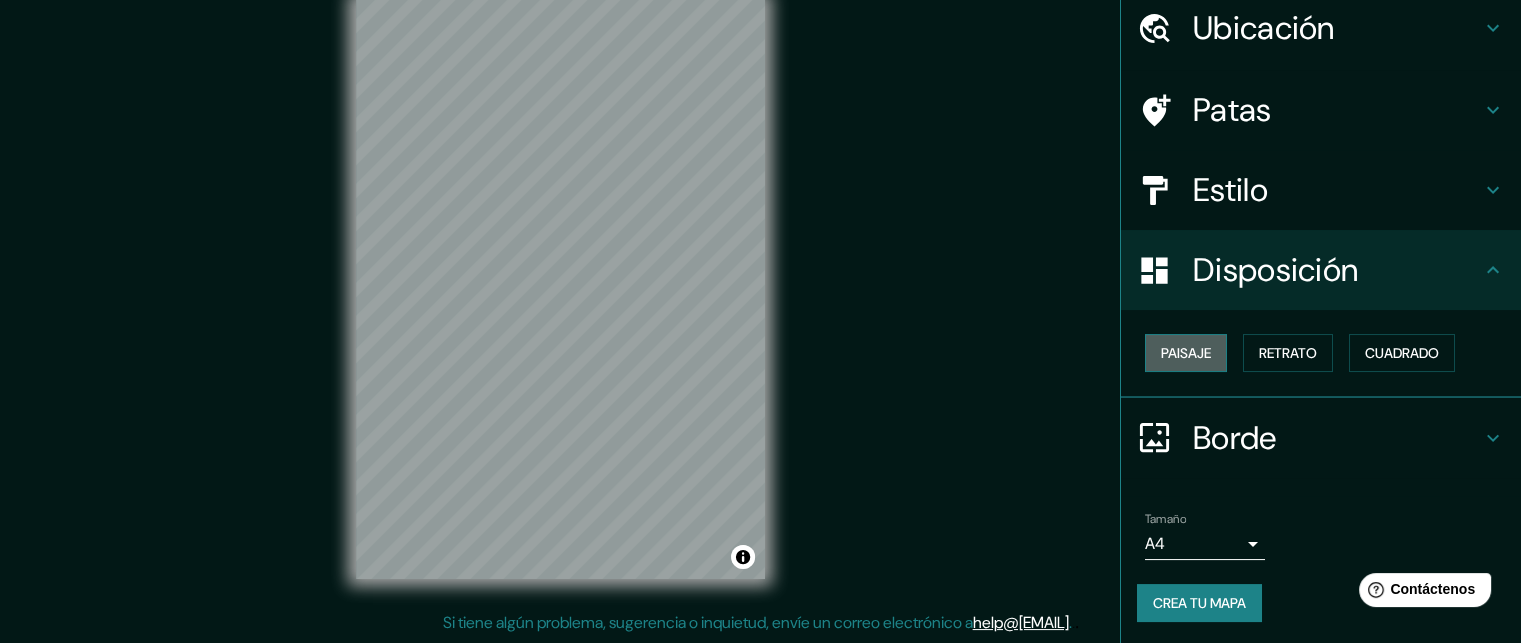 click on "Paisaje" at bounding box center (1186, 353) 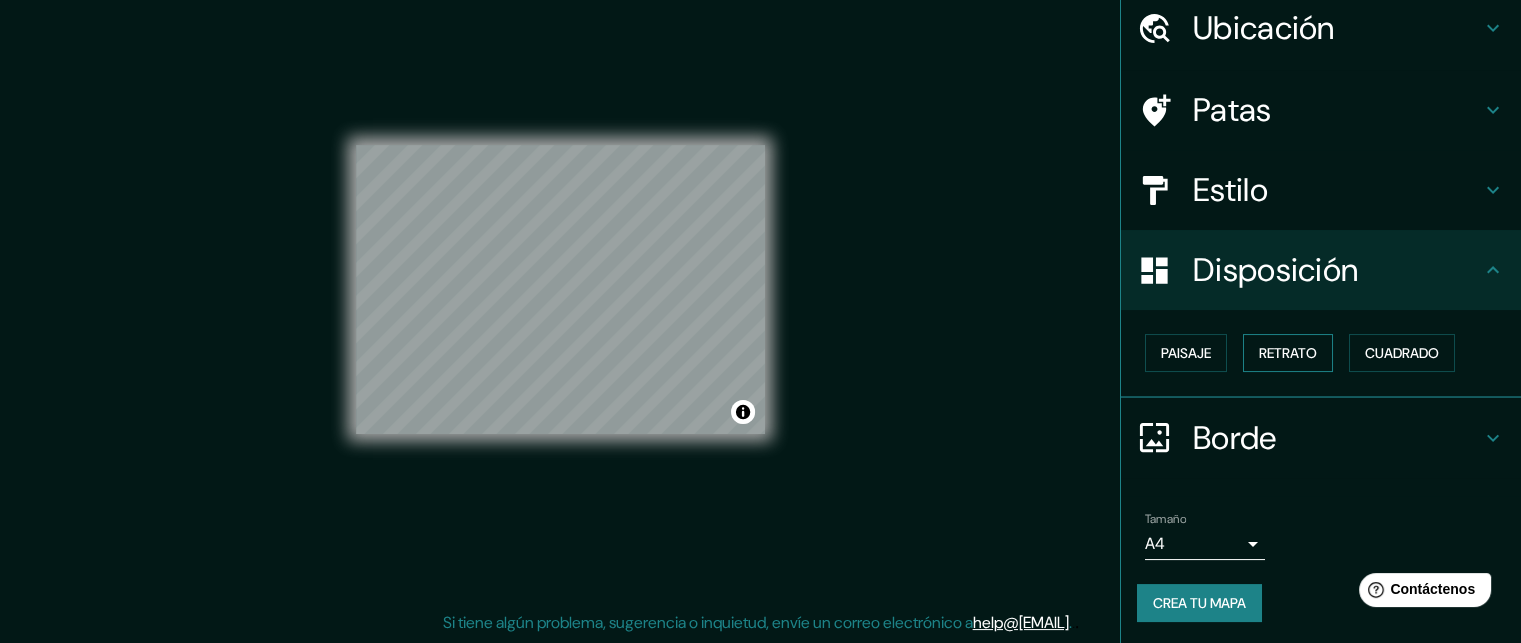 click on "Retrato" at bounding box center (1288, 353) 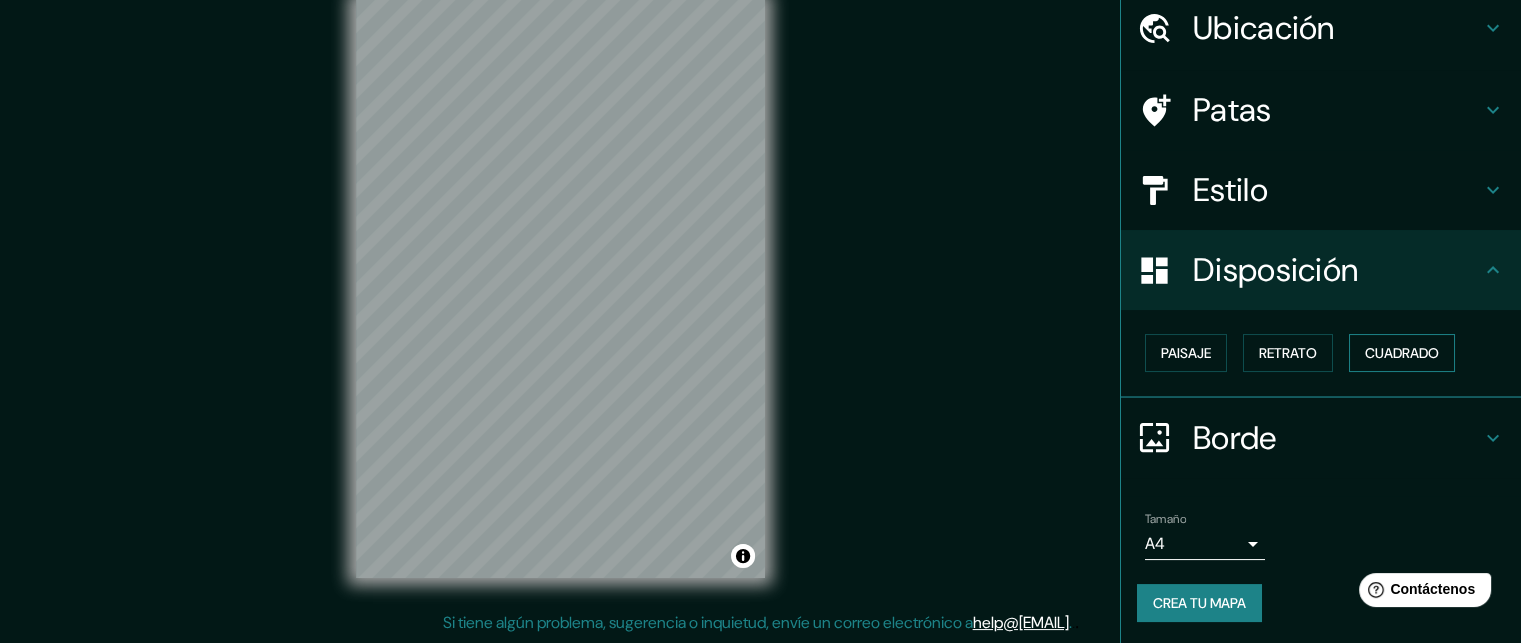 click on "Cuadrado" at bounding box center [1402, 353] 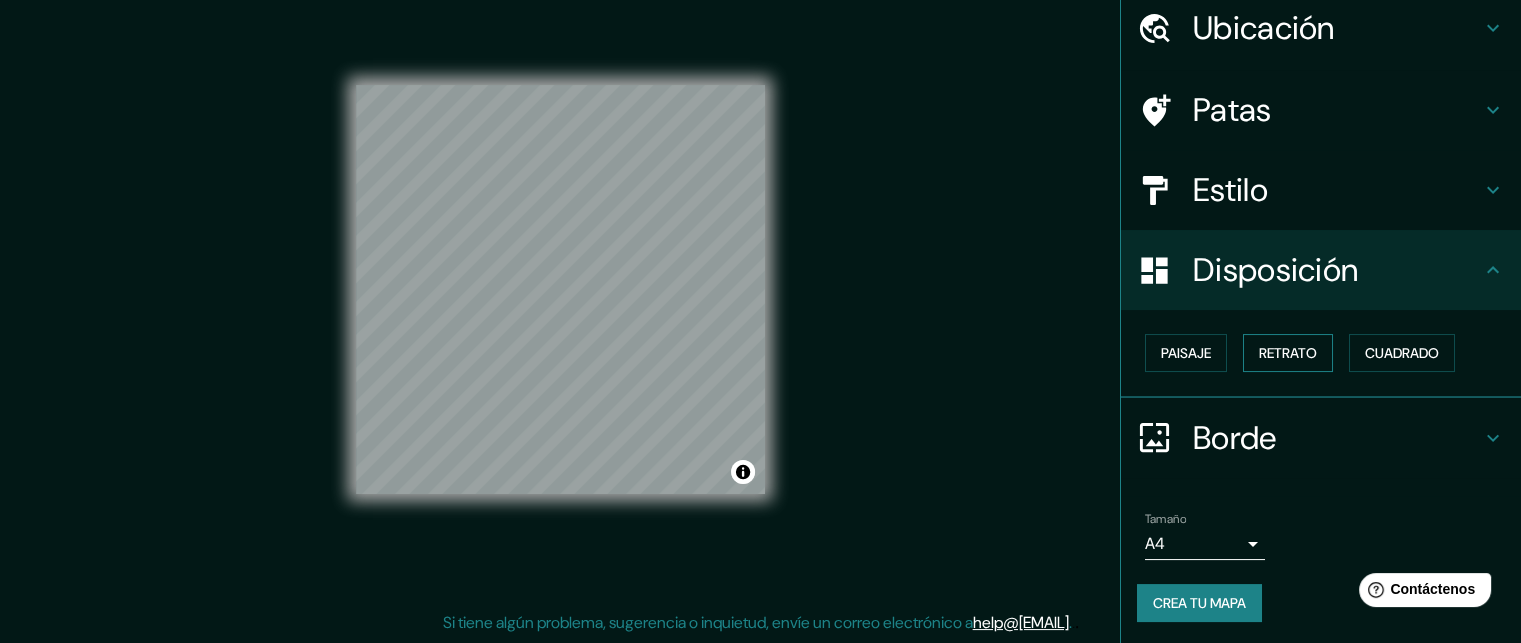 click on "Retrato" at bounding box center [1288, 353] 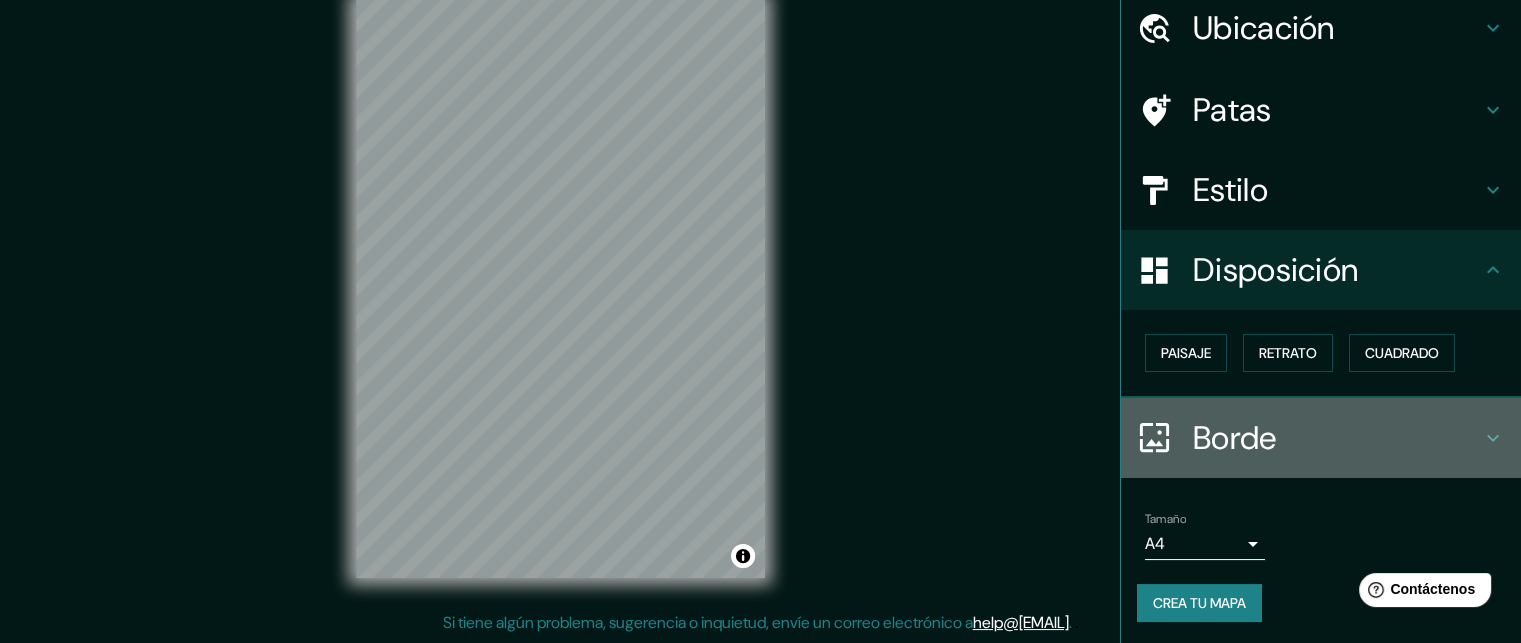 click on "Borde" at bounding box center [1337, 438] 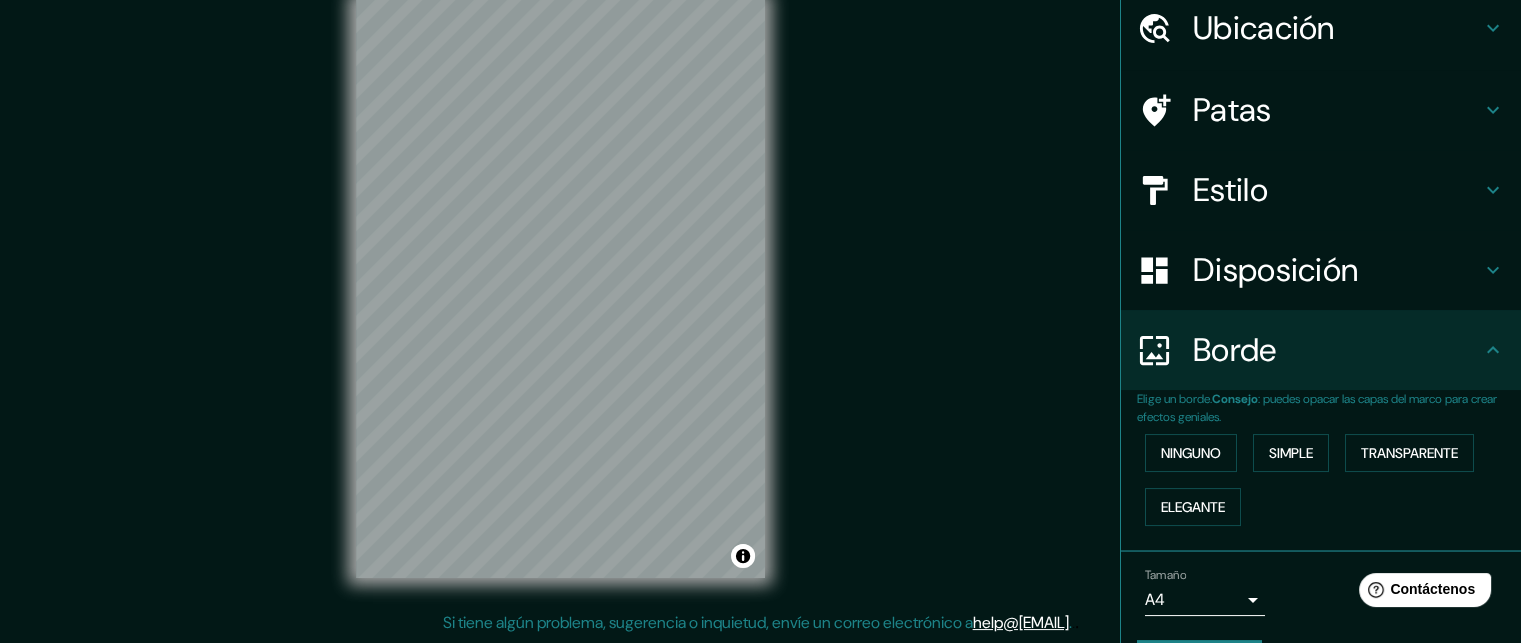 scroll, scrollTop: 132, scrollLeft: 0, axis: vertical 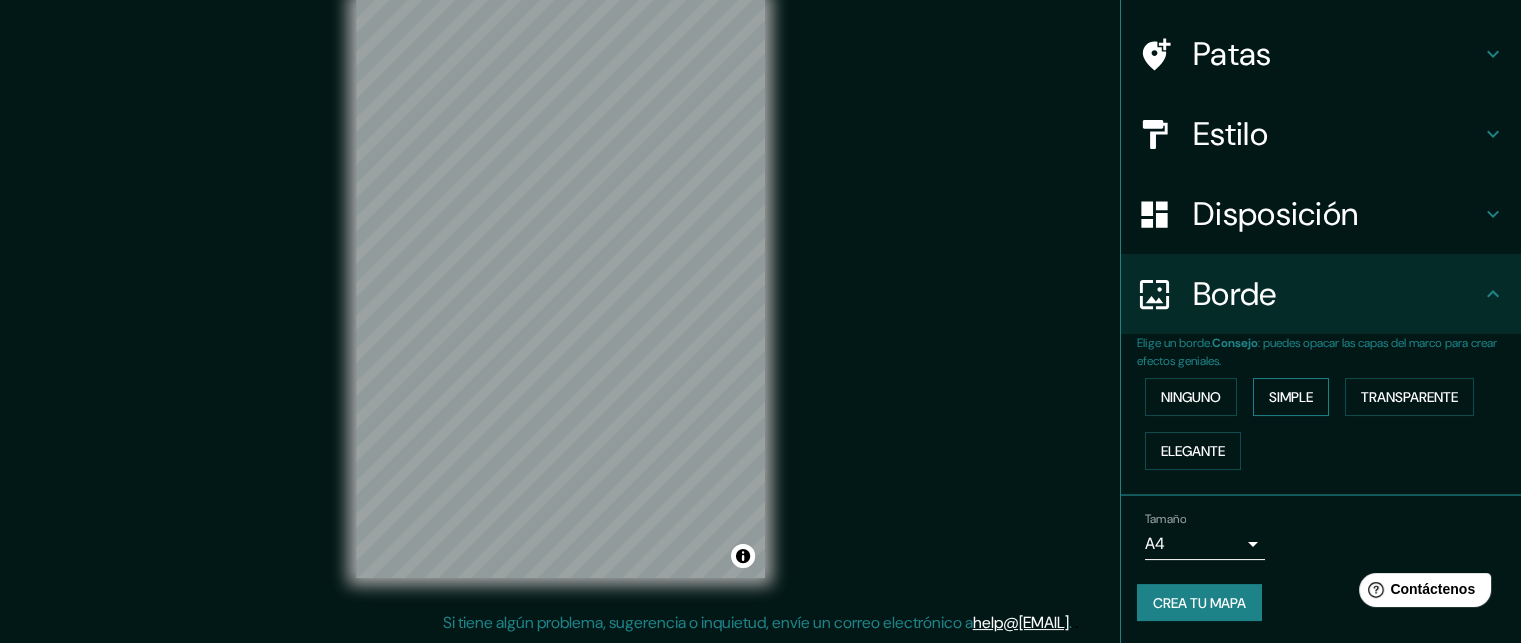 click on "Simple" at bounding box center (1291, 397) 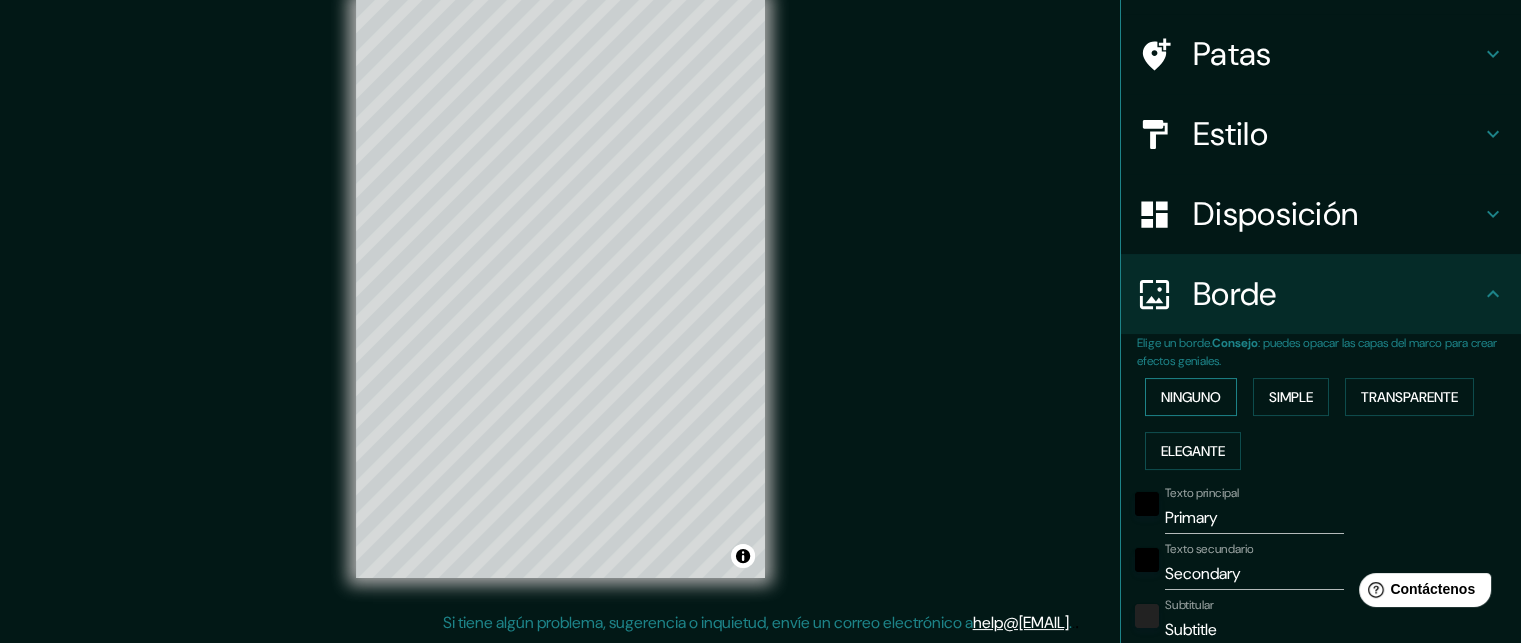 click on "Ninguno" at bounding box center (1191, 397) 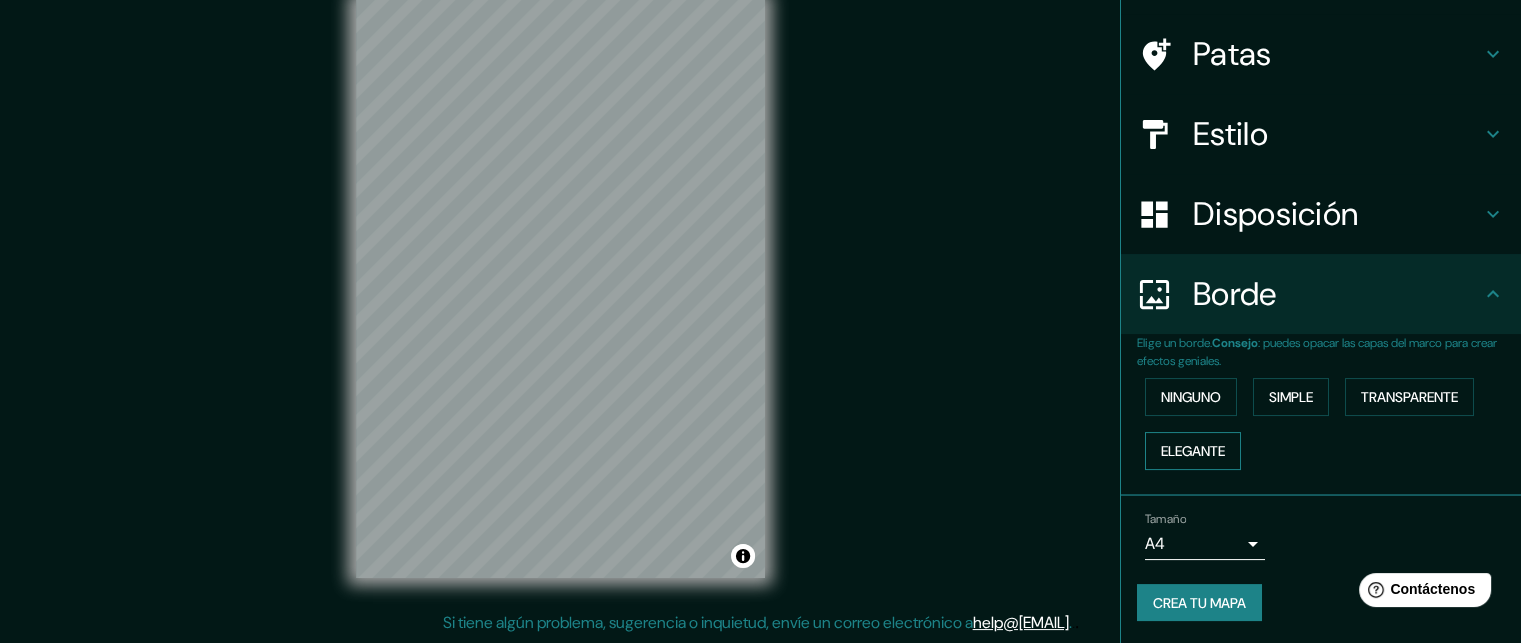 click on "Elegante" at bounding box center [1193, 451] 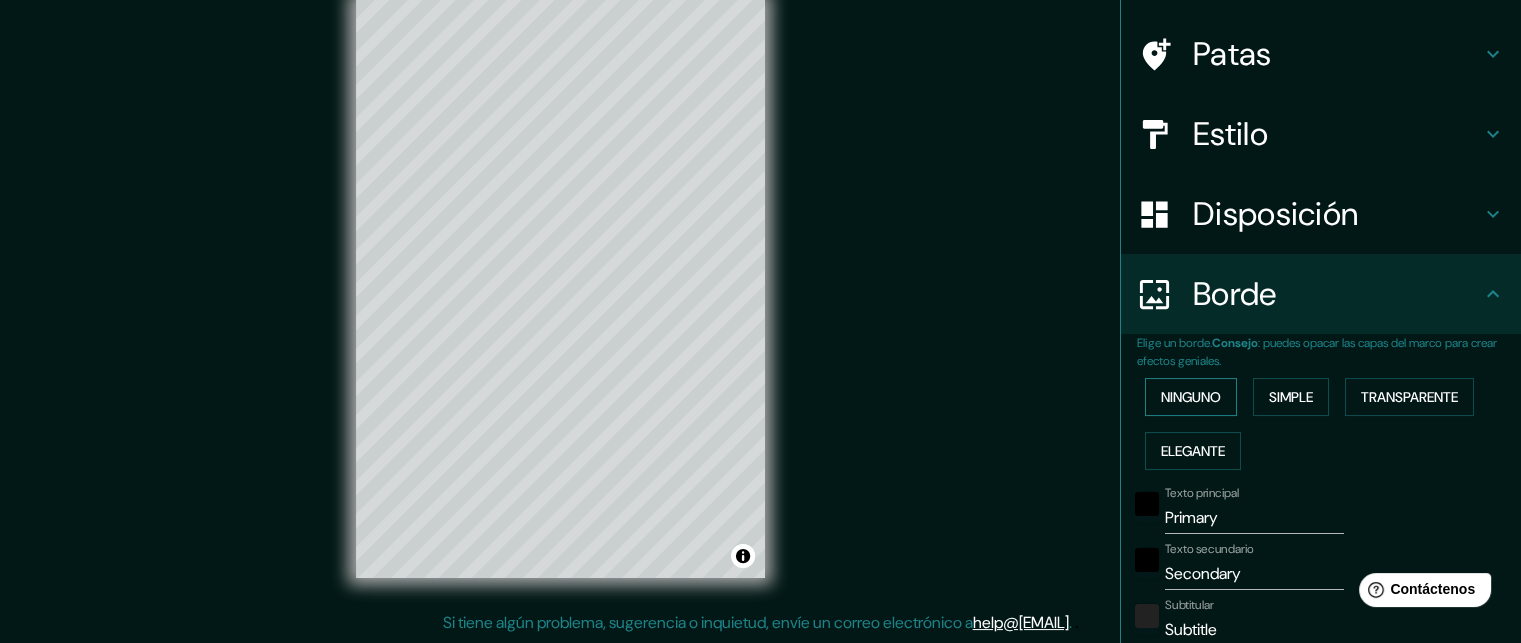 click on "Ninguno" at bounding box center [1191, 397] 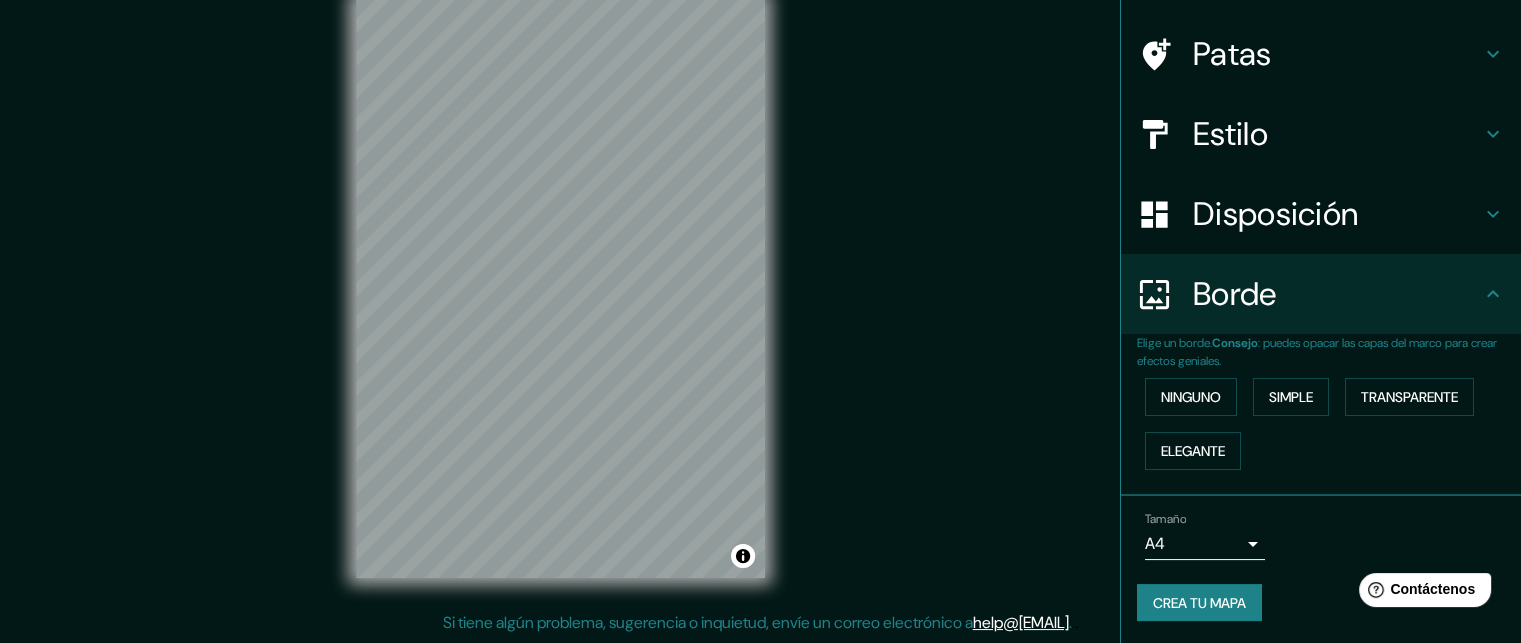click on "Consejo" at bounding box center [1235, 343] 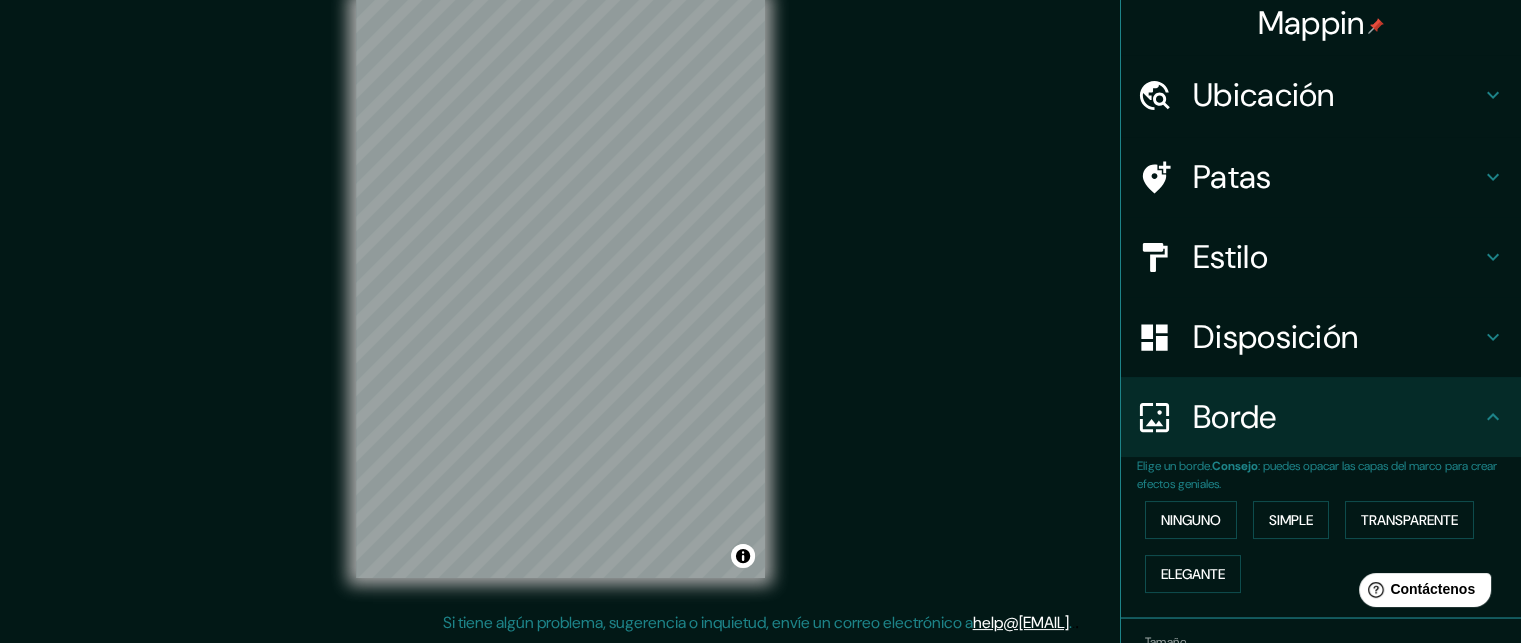 scroll, scrollTop: 0, scrollLeft: 0, axis: both 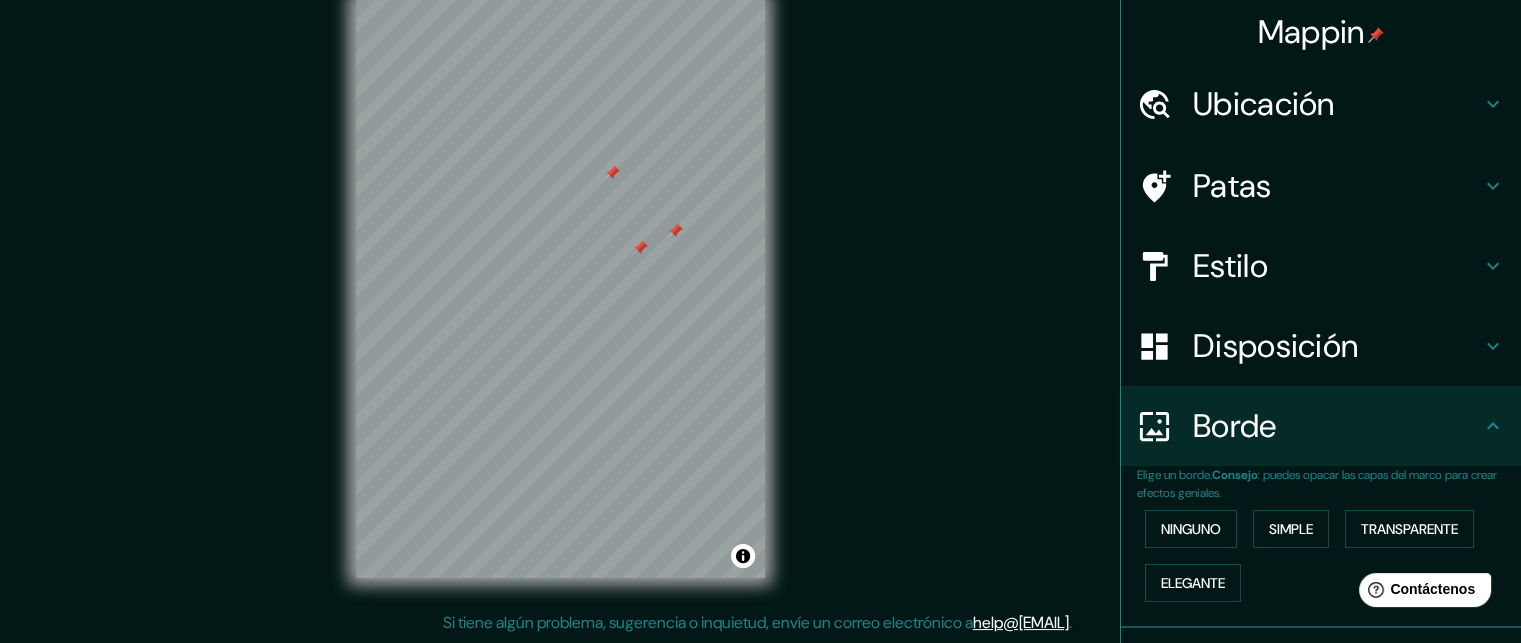 click on "Patas" at bounding box center (1337, 186) 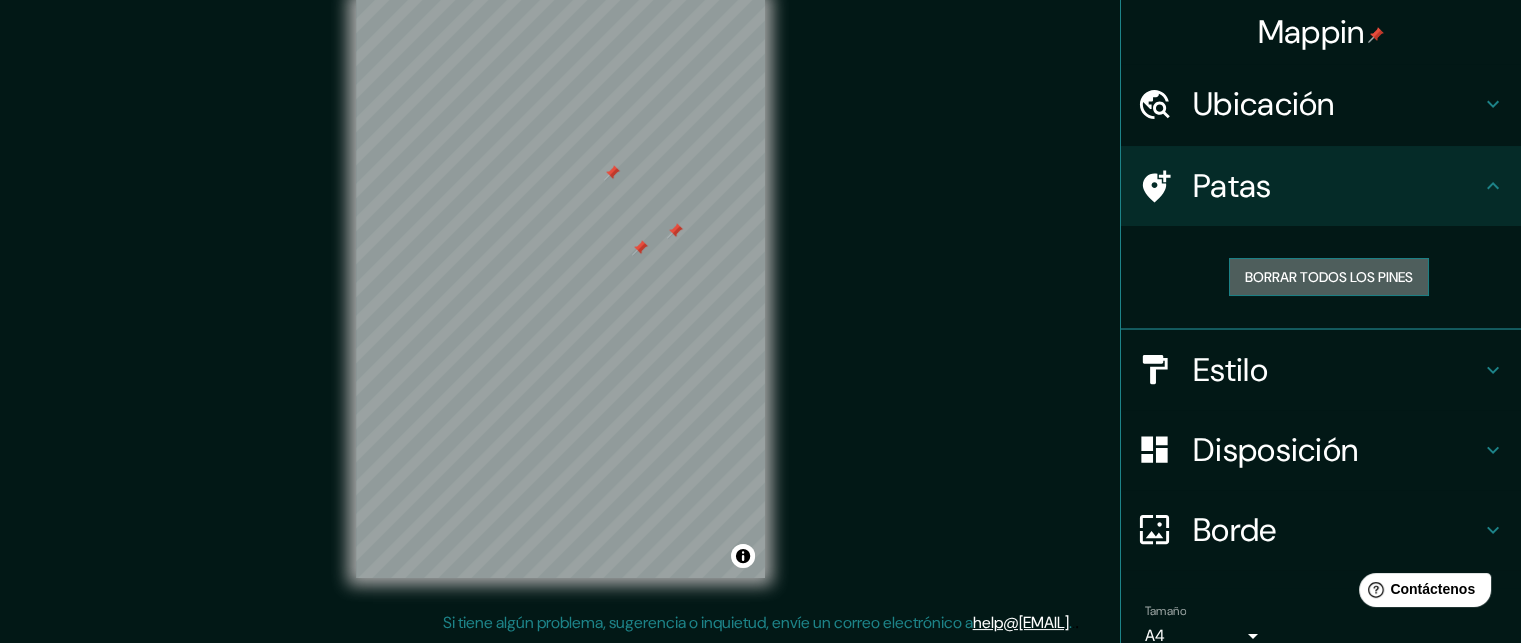 click on "Borrar todos los pines" at bounding box center (1329, 277) 